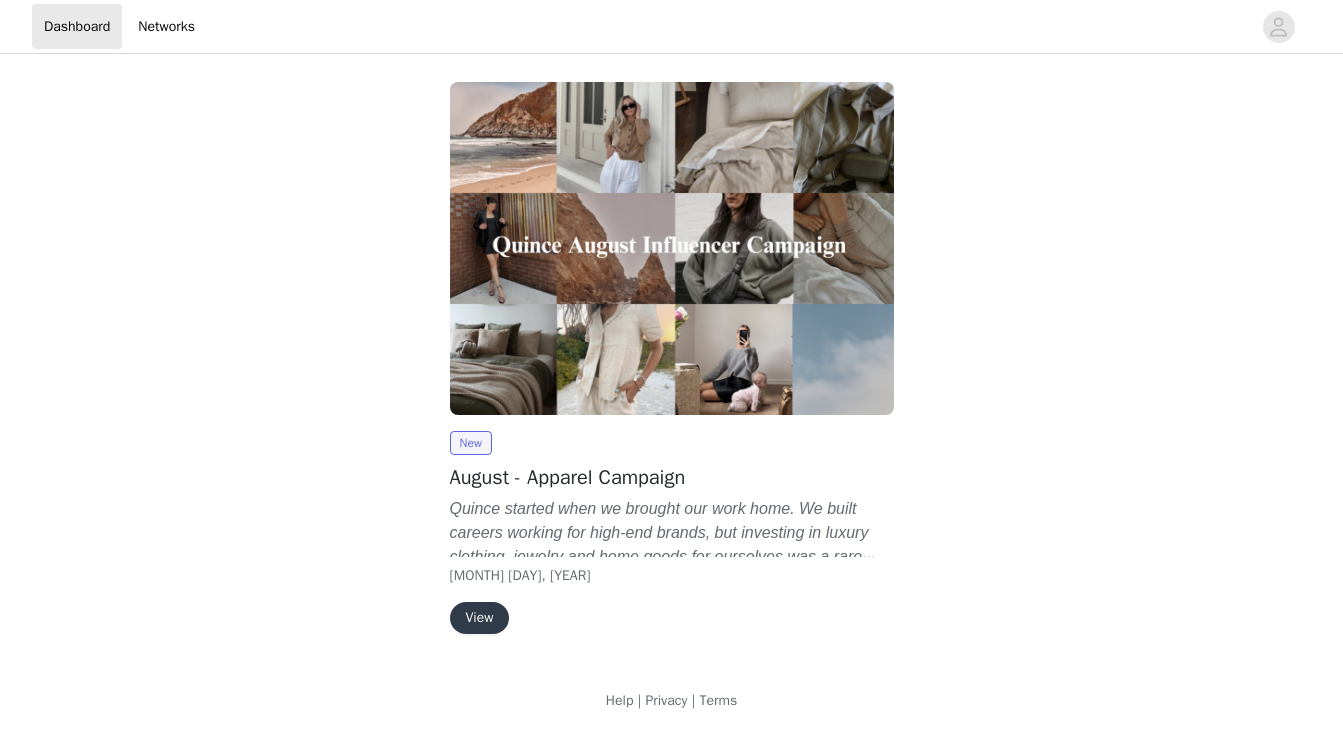 scroll, scrollTop: 0, scrollLeft: 0, axis: both 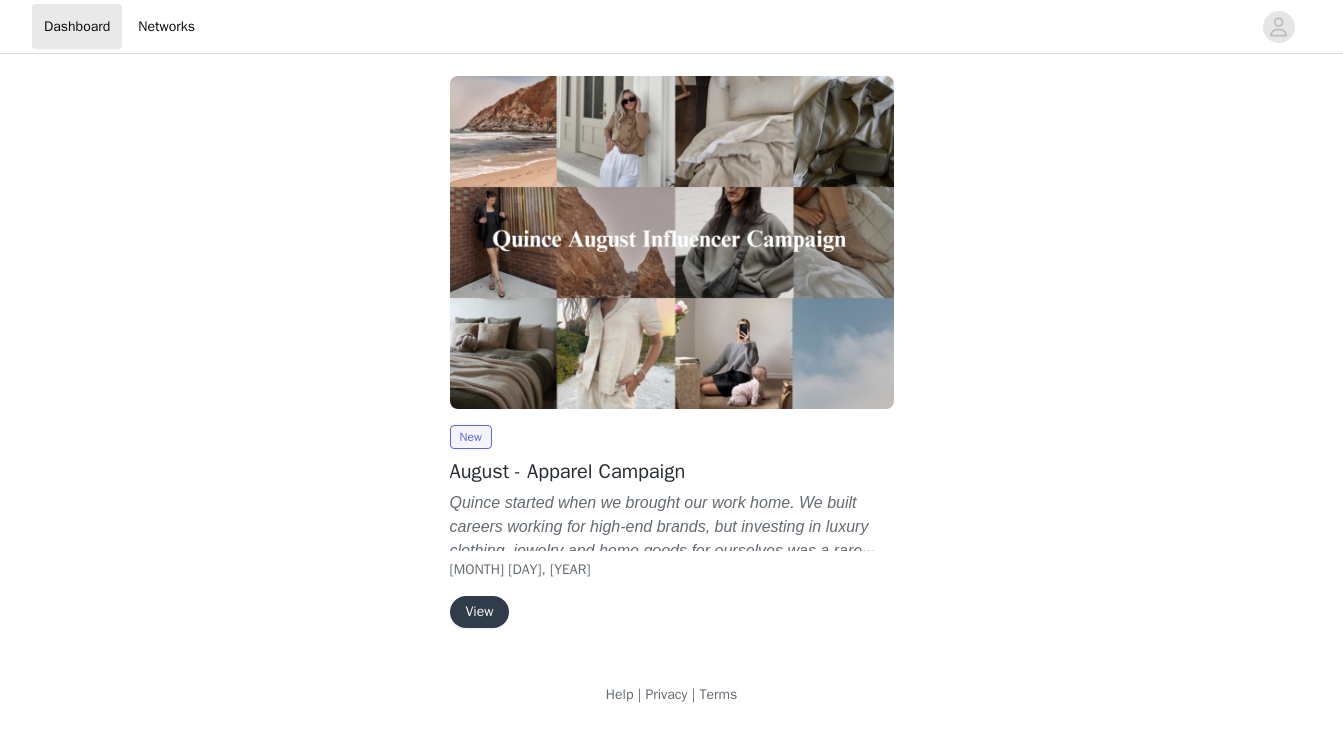click on "View" at bounding box center [480, 612] 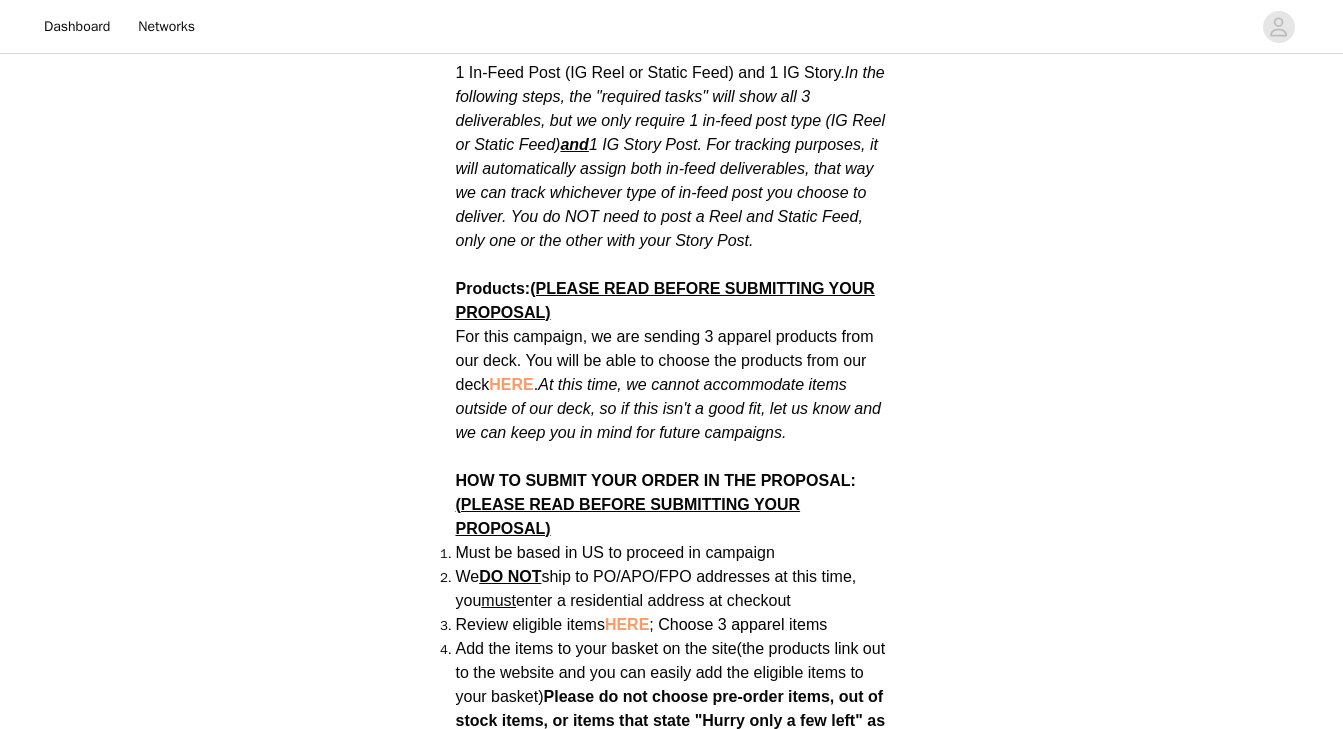 scroll, scrollTop: 1145, scrollLeft: 0, axis: vertical 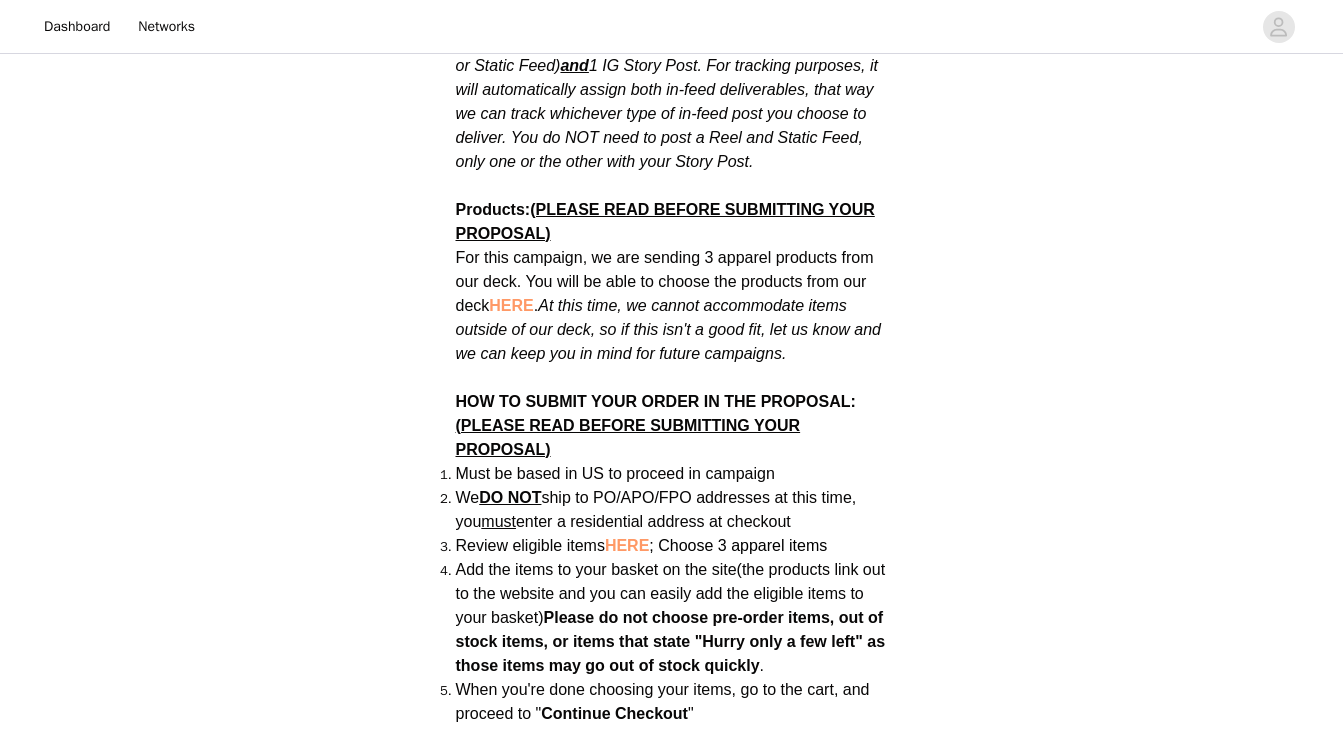 click on "At this time, we cannot accommodate items outside of our deck, so if this isn't a good fit, let us know and we can keep you in mind for future campaigns." at bounding box center (669, 329) 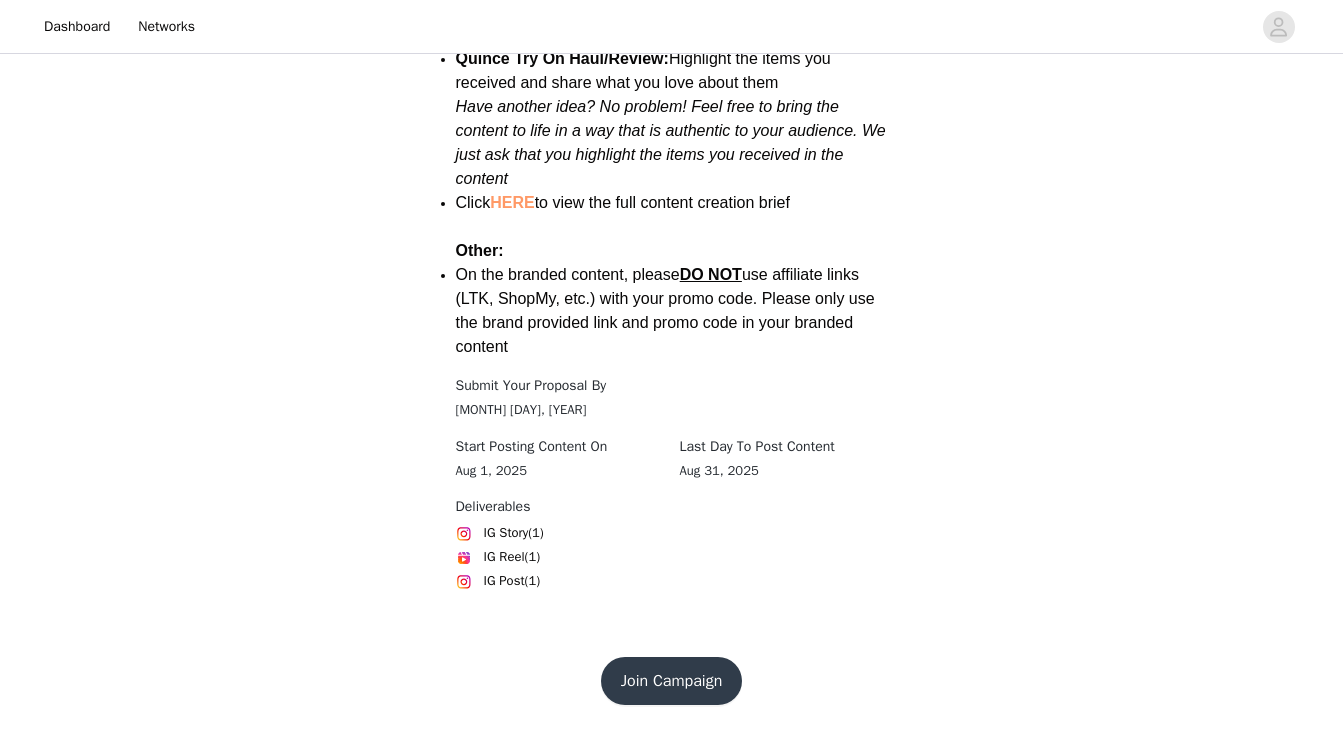 scroll, scrollTop: 2799, scrollLeft: 0, axis: vertical 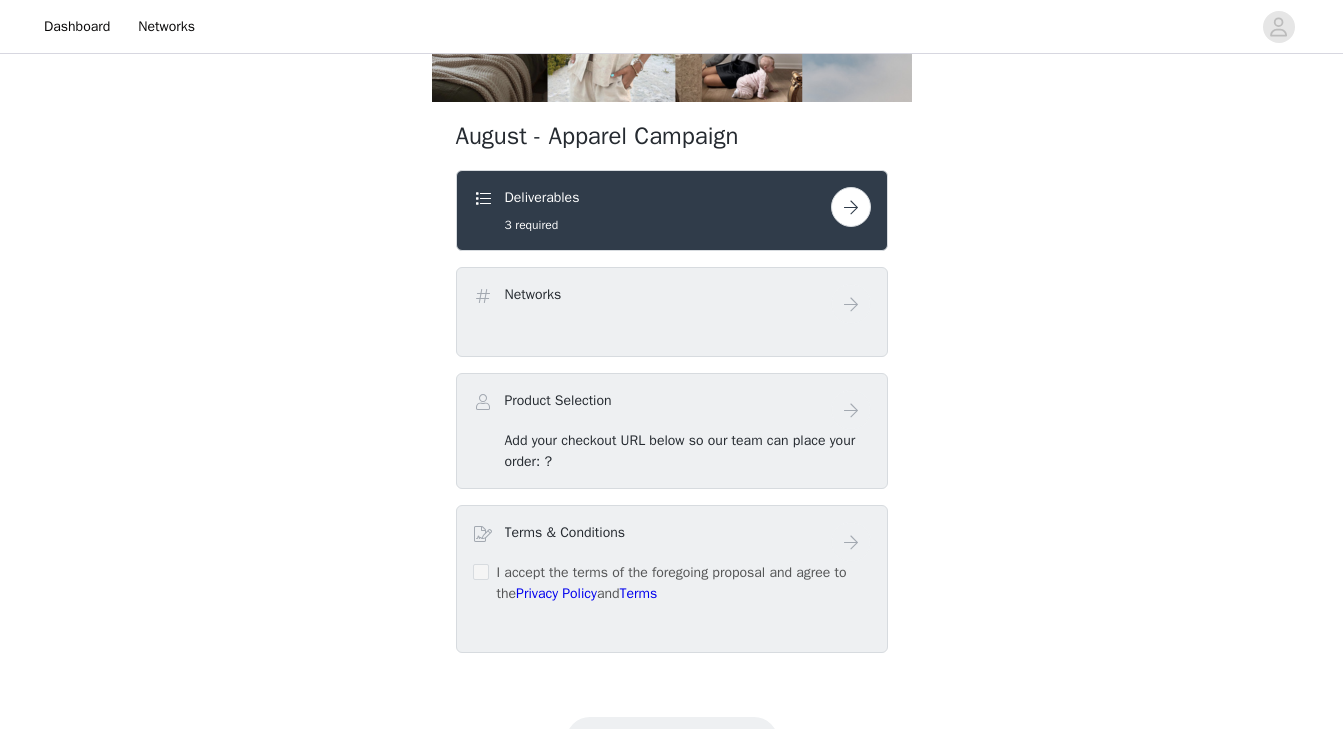 click at bounding box center (851, 207) 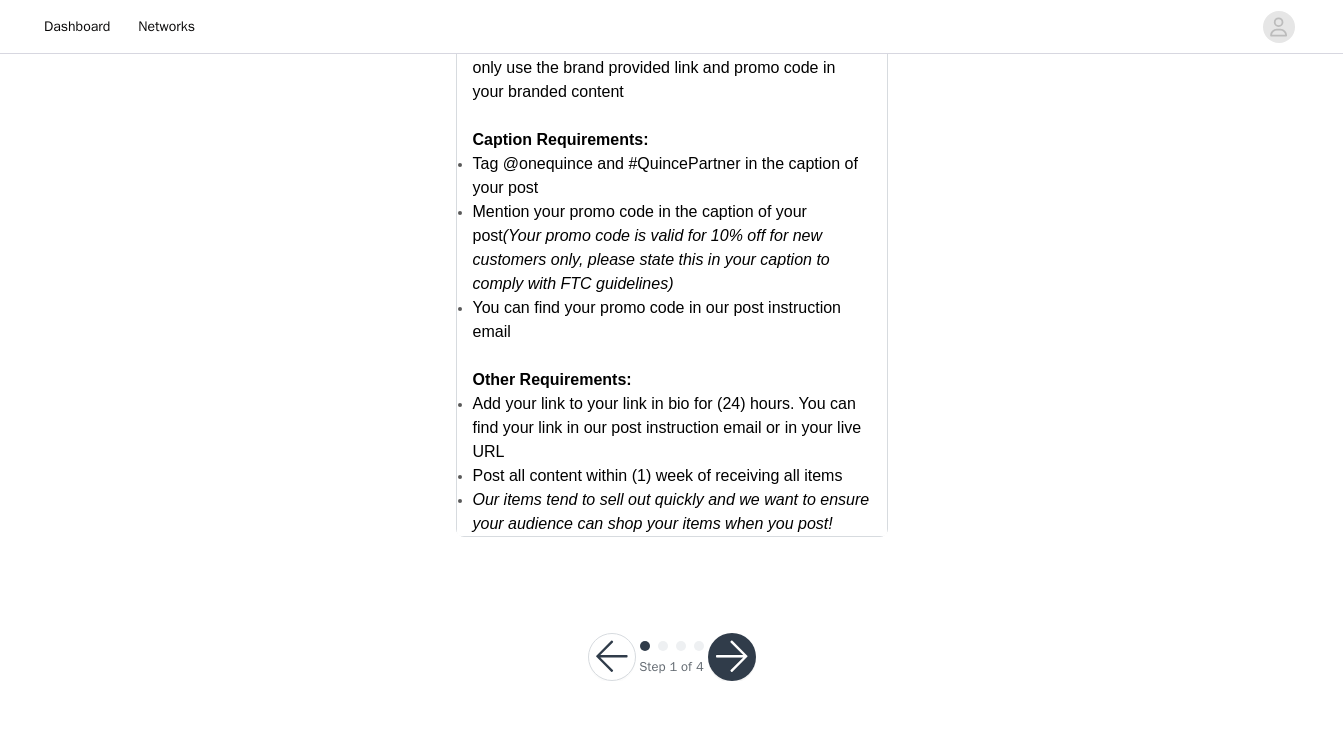 scroll, scrollTop: 3979, scrollLeft: 0, axis: vertical 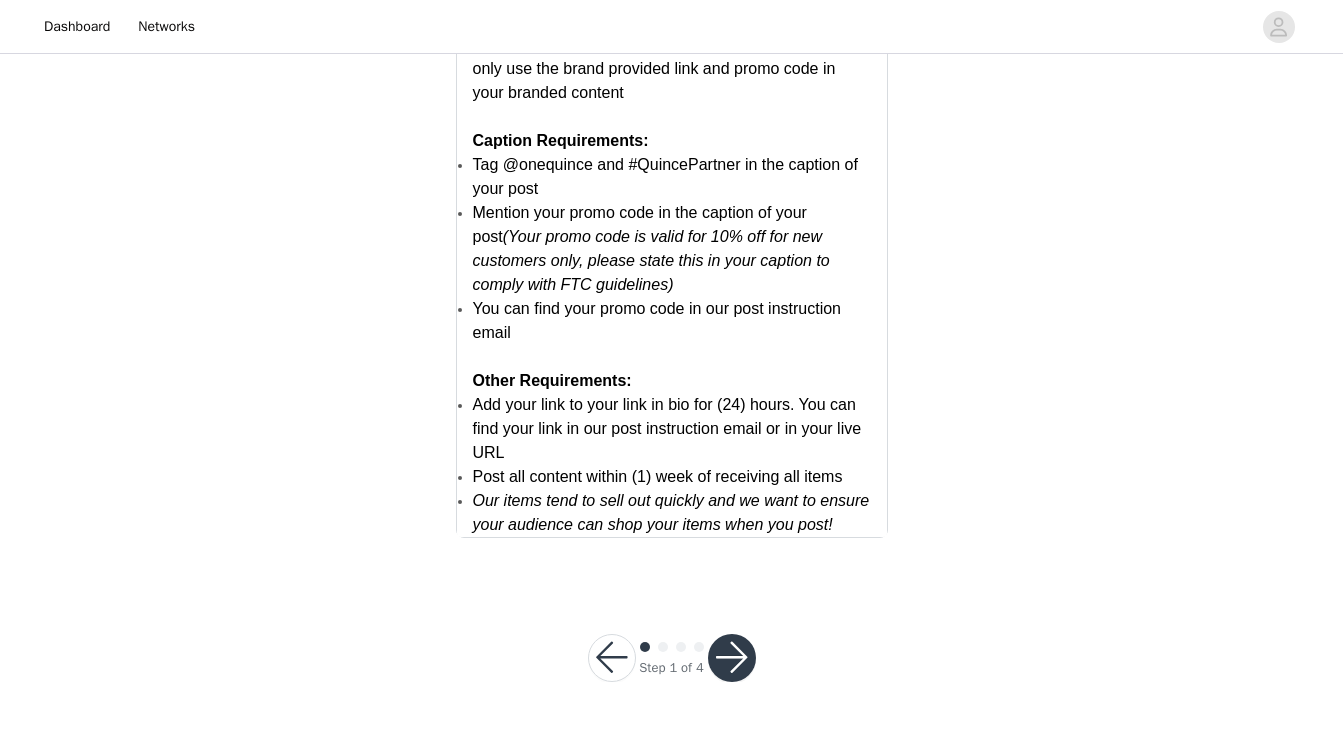 click at bounding box center [732, 658] 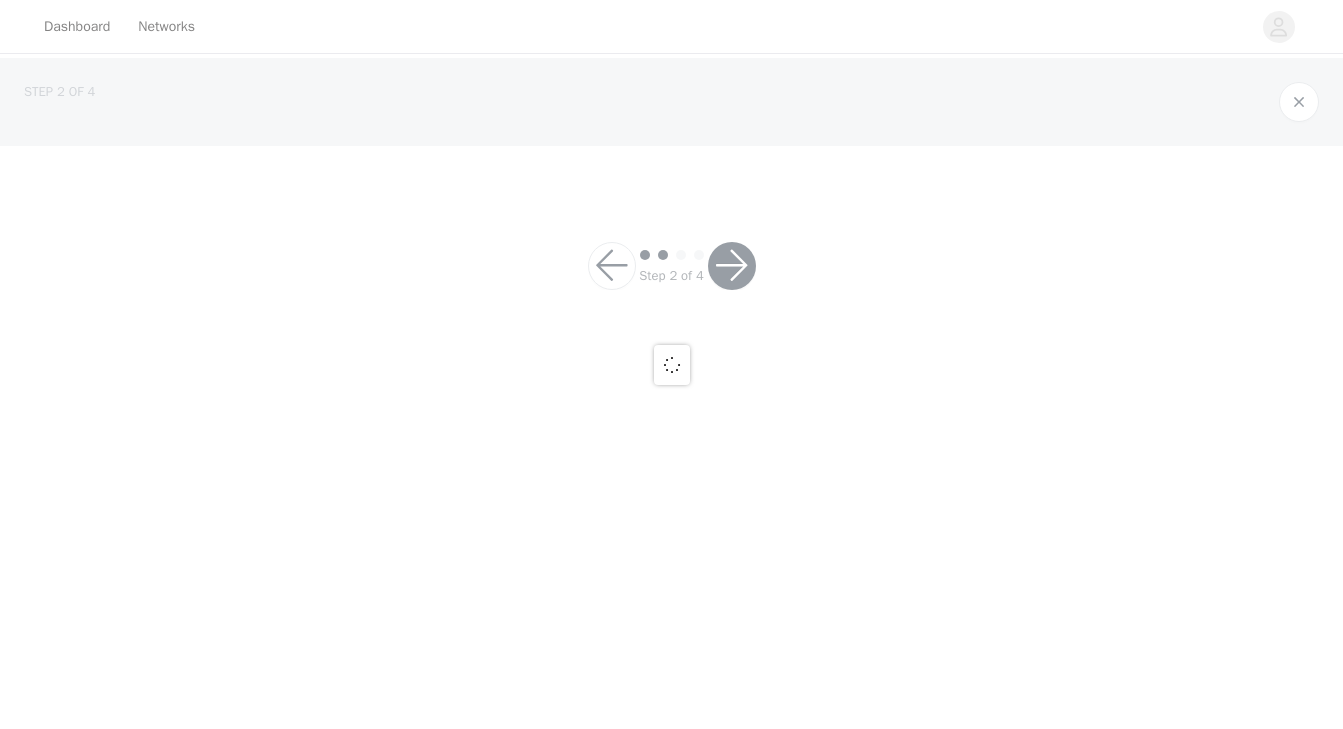 scroll, scrollTop: 0, scrollLeft: 0, axis: both 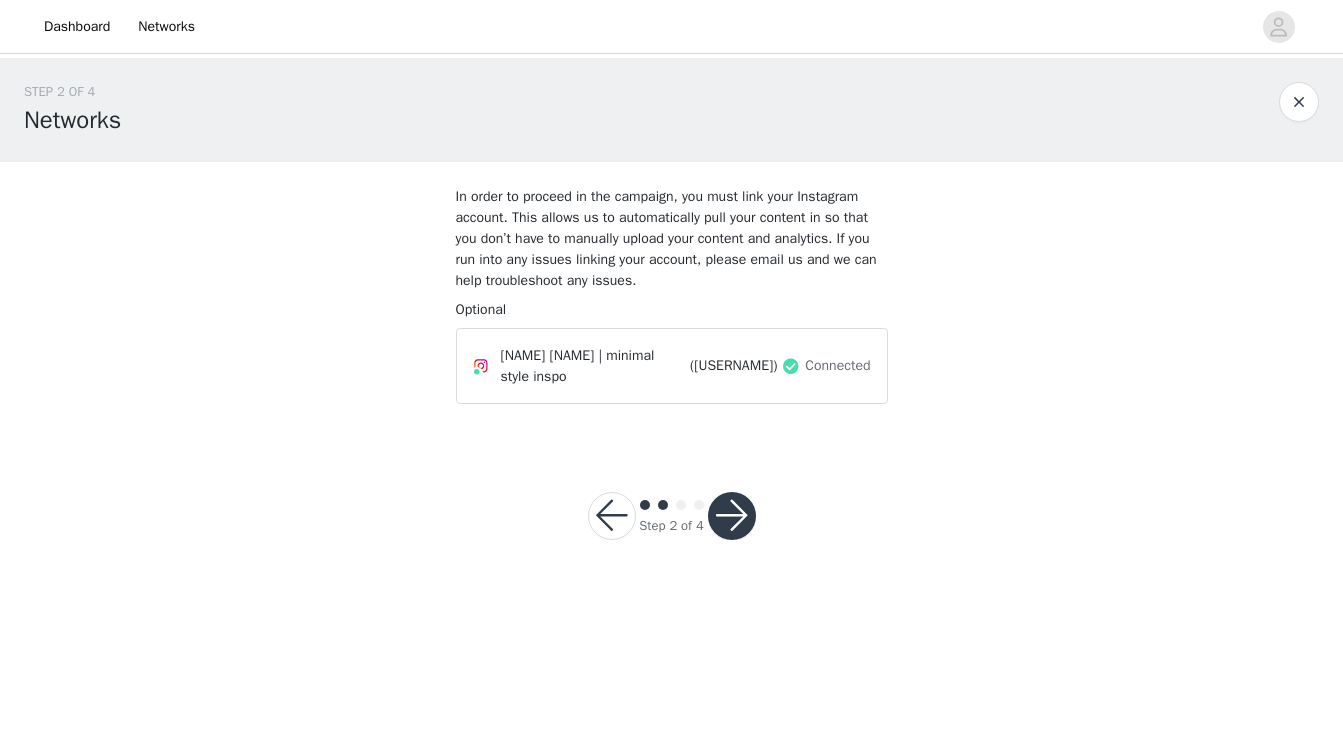 click at bounding box center (732, 516) 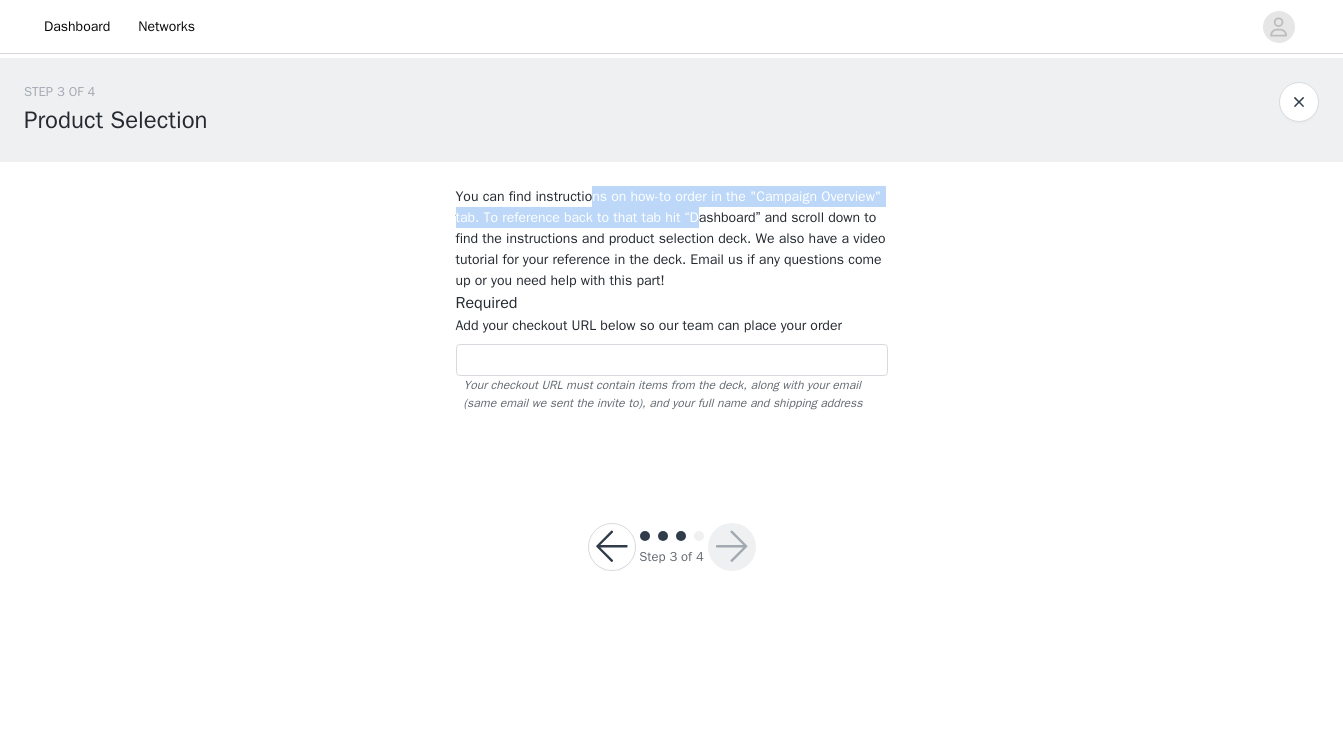 drag, startPoint x: 596, startPoint y: 198, endPoint x: 782, endPoint y: 217, distance: 186.96791 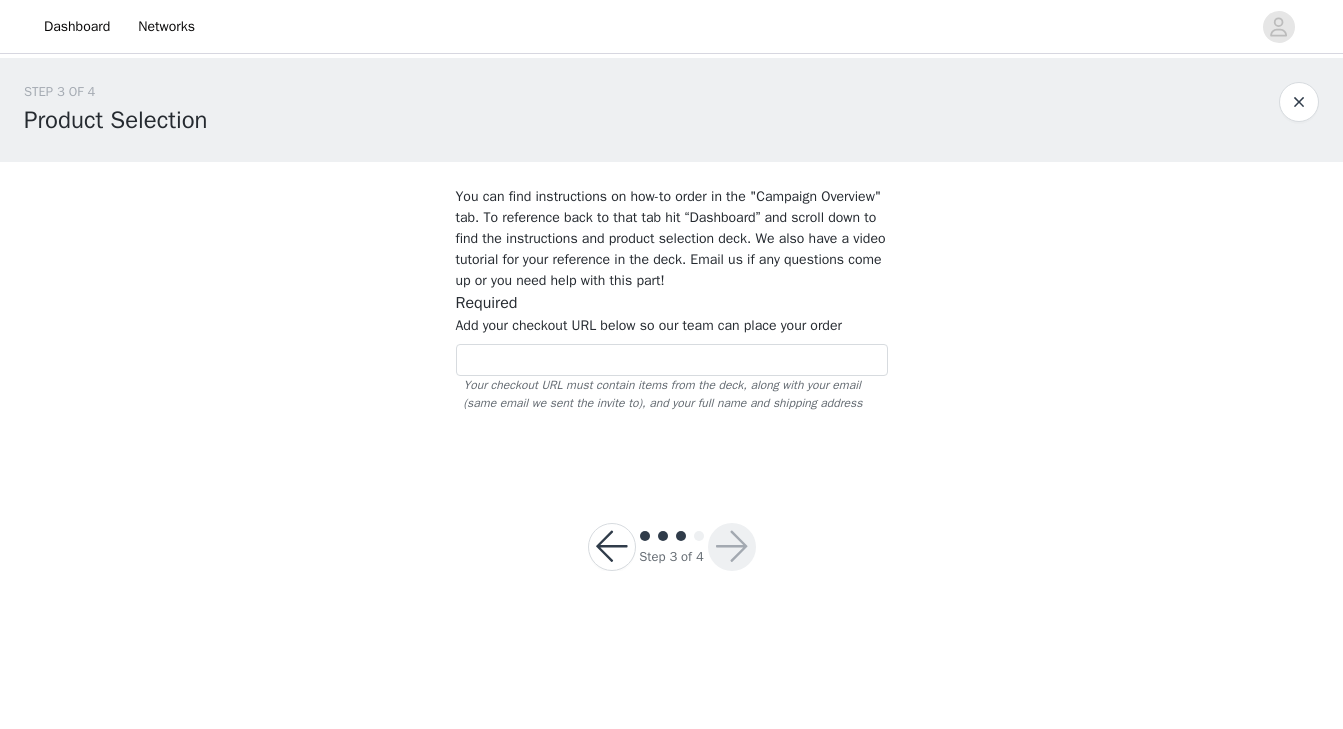 click on "You can find instructions on how-to order in the "Campaign Overview" tab. To reference back to that tab hit “Dashboard” and scroll down to find the instructions and product selection deck. We also have a video tutorial for your reference in the deck. Email us if any questions come up or you need help with this part!" at bounding box center [672, 238] 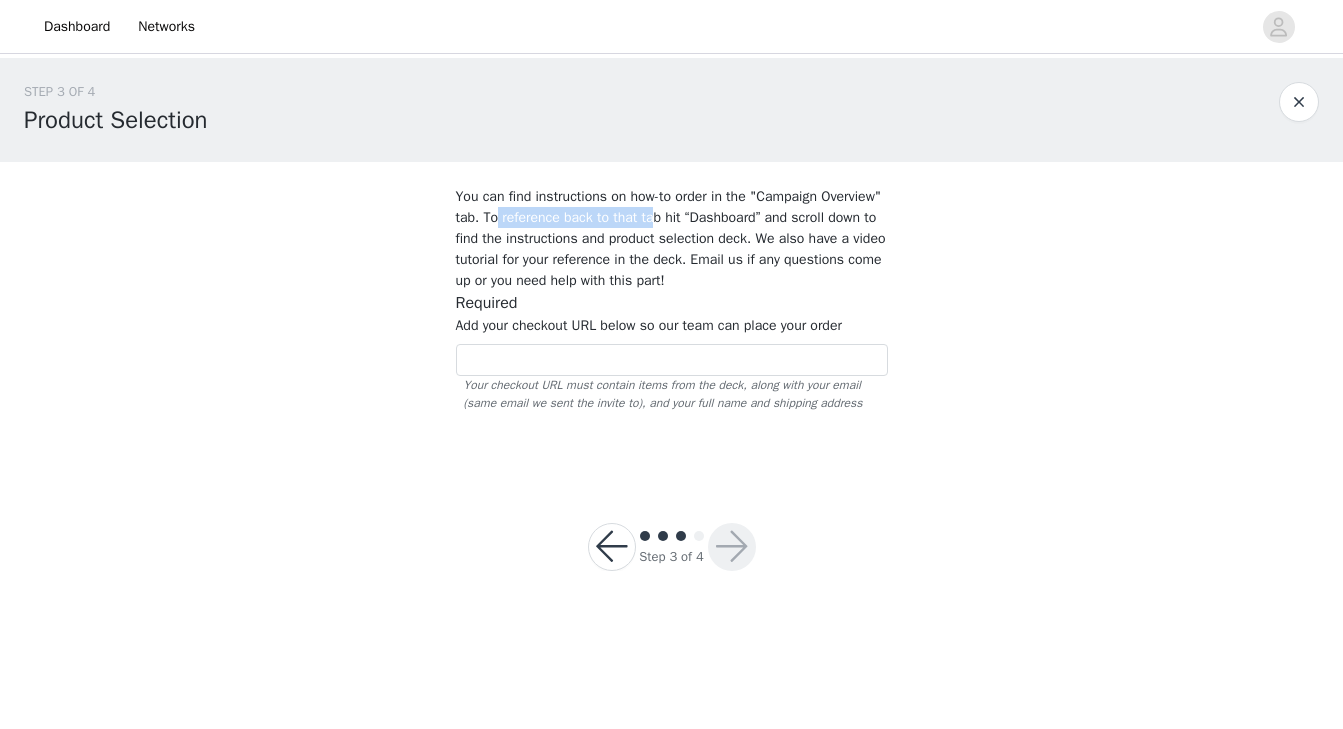 drag, startPoint x: 568, startPoint y: 217, endPoint x: 735, endPoint y: 216, distance: 167.00299 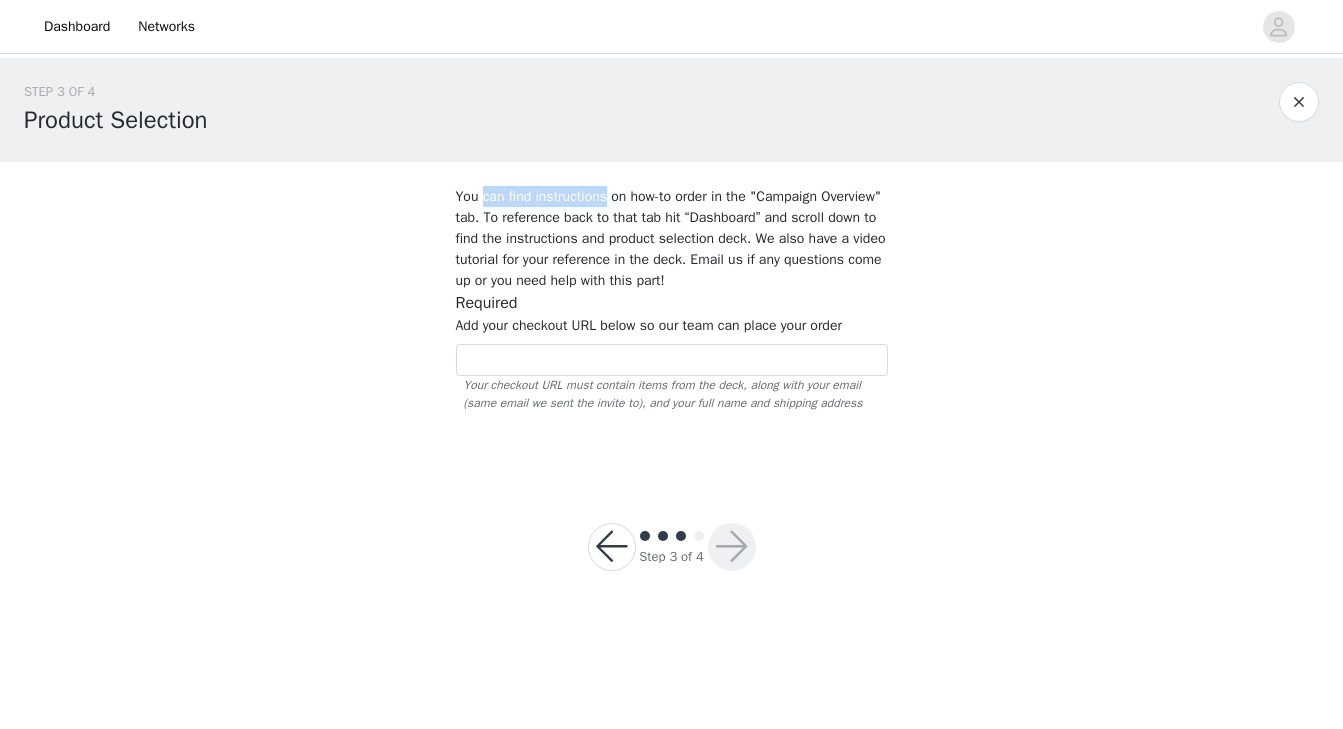 drag, startPoint x: 494, startPoint y: 198, endPoint x: 615, endPoint y: 198, distance: 121 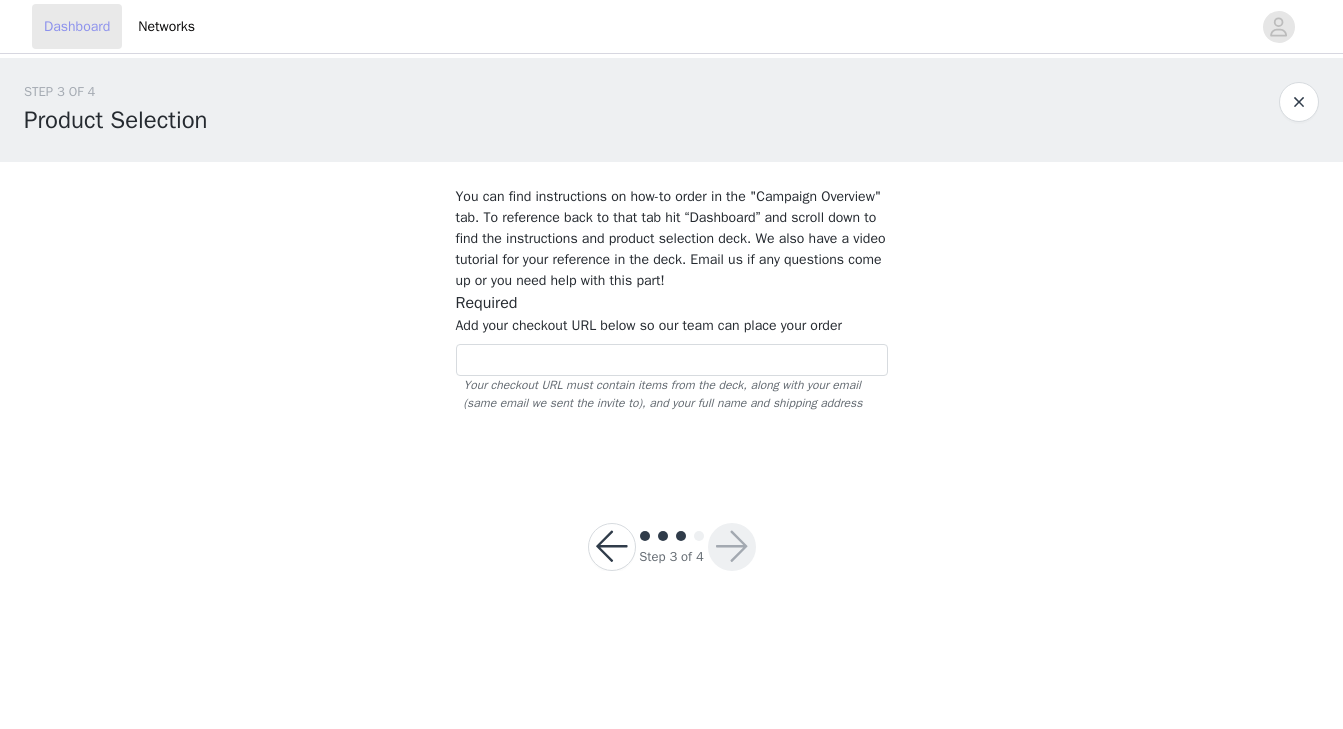 click on "Dashboard" at bounding box center (77, 26) 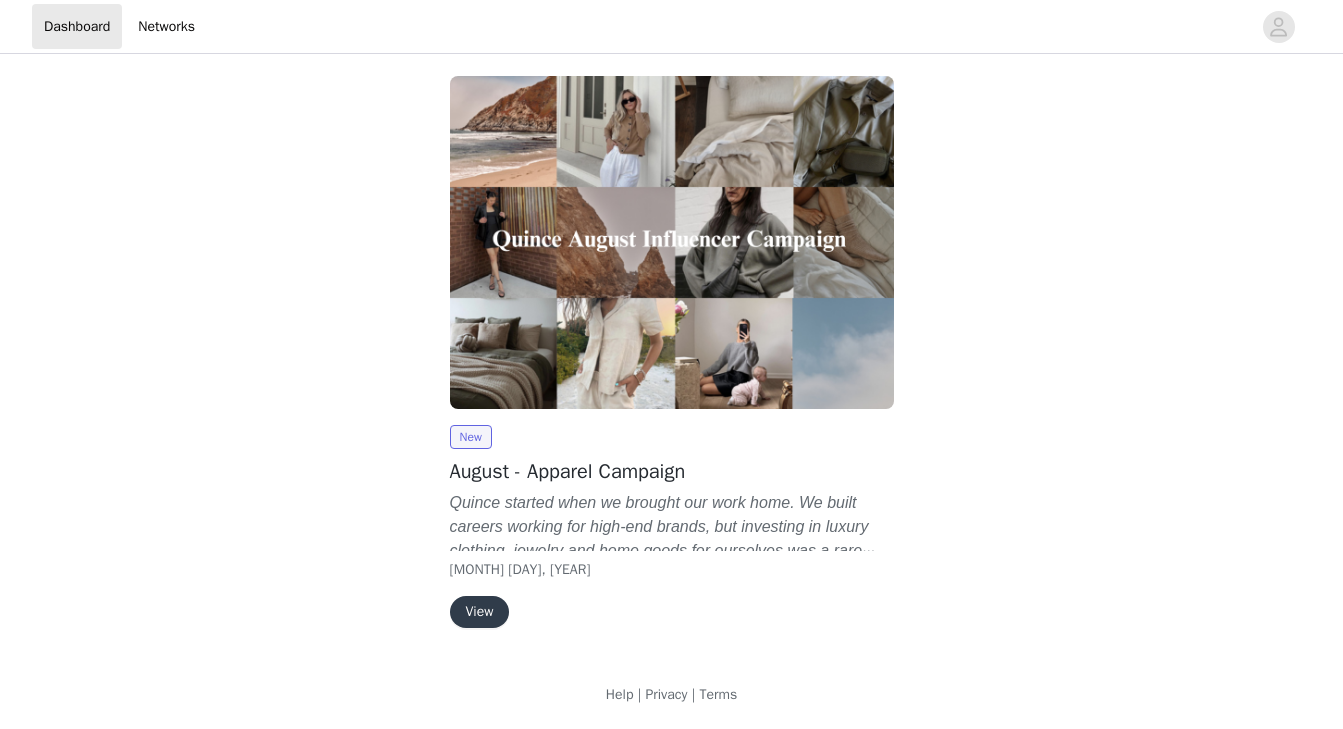 scroll, scrollTop: 6, scrollLeft: 0, axis: vertical 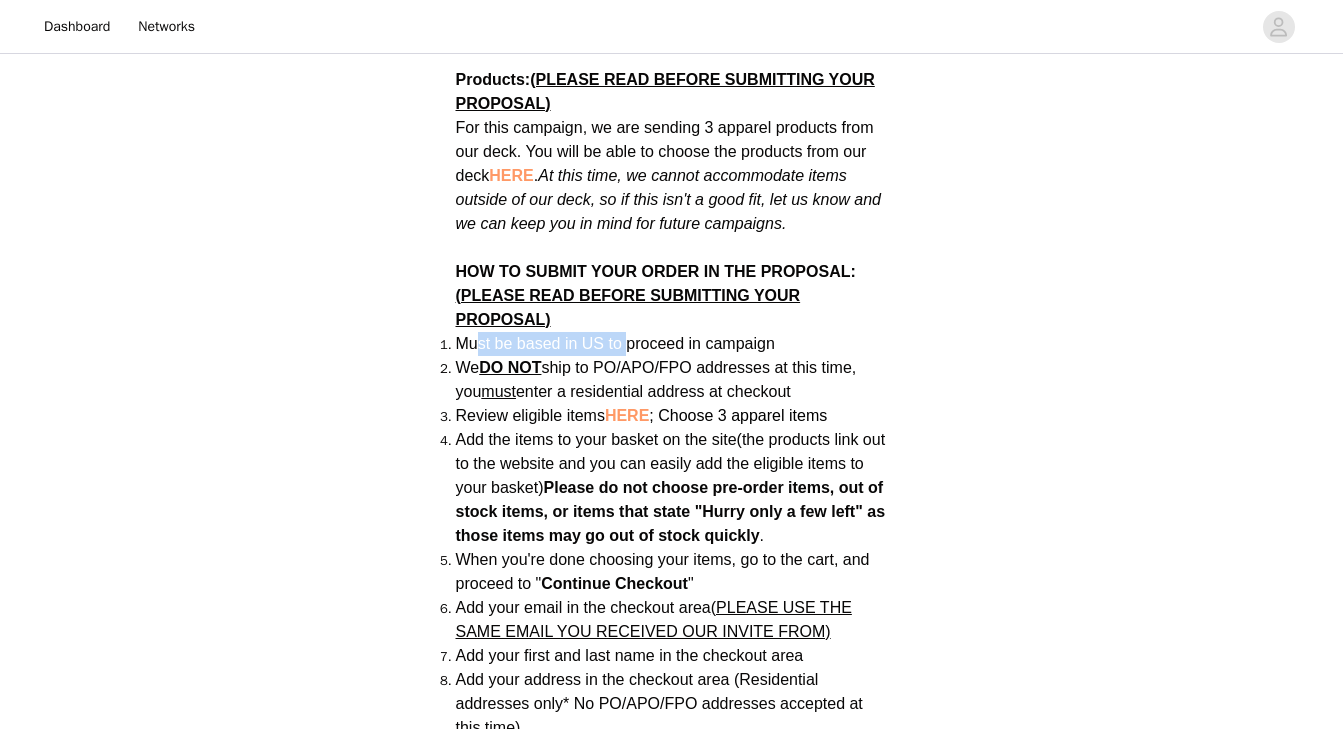 drag, startPoint x: 480, startPoint y: 344, endPoint x: 638, endPoint y: 348, distance: 158.05063 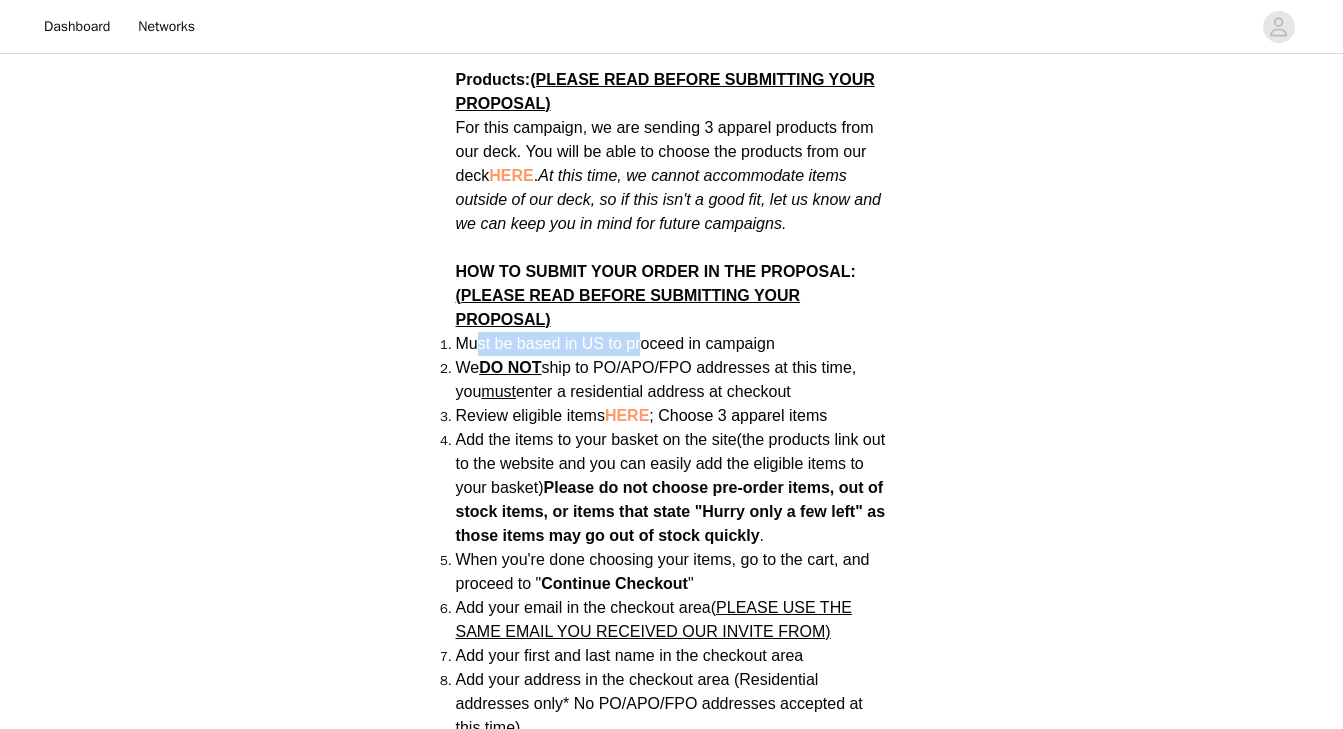click on "Must be based in US to proceed in campaign" at bounding box center [615, 343] 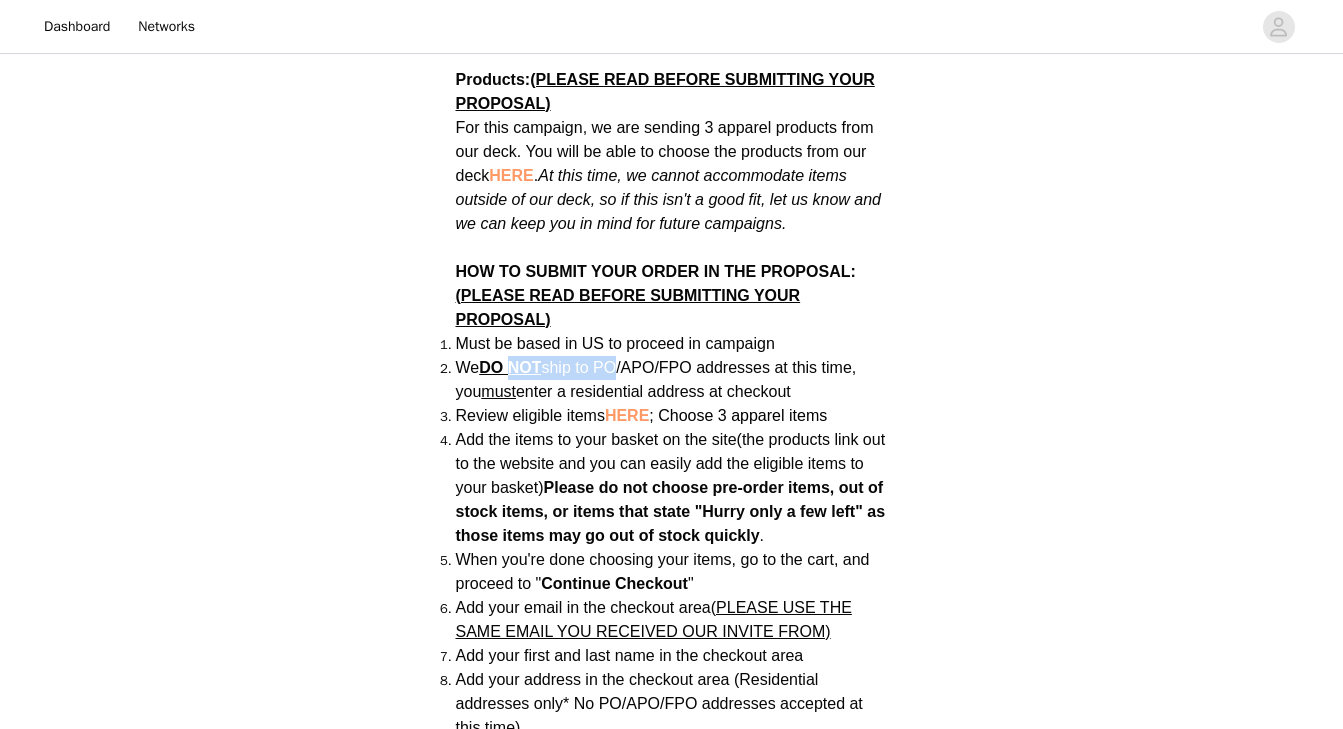 drag, startPoint x: 516, startPoint y: 362, endPoint x: 630, endPoint y: 364, distance: 114.01754 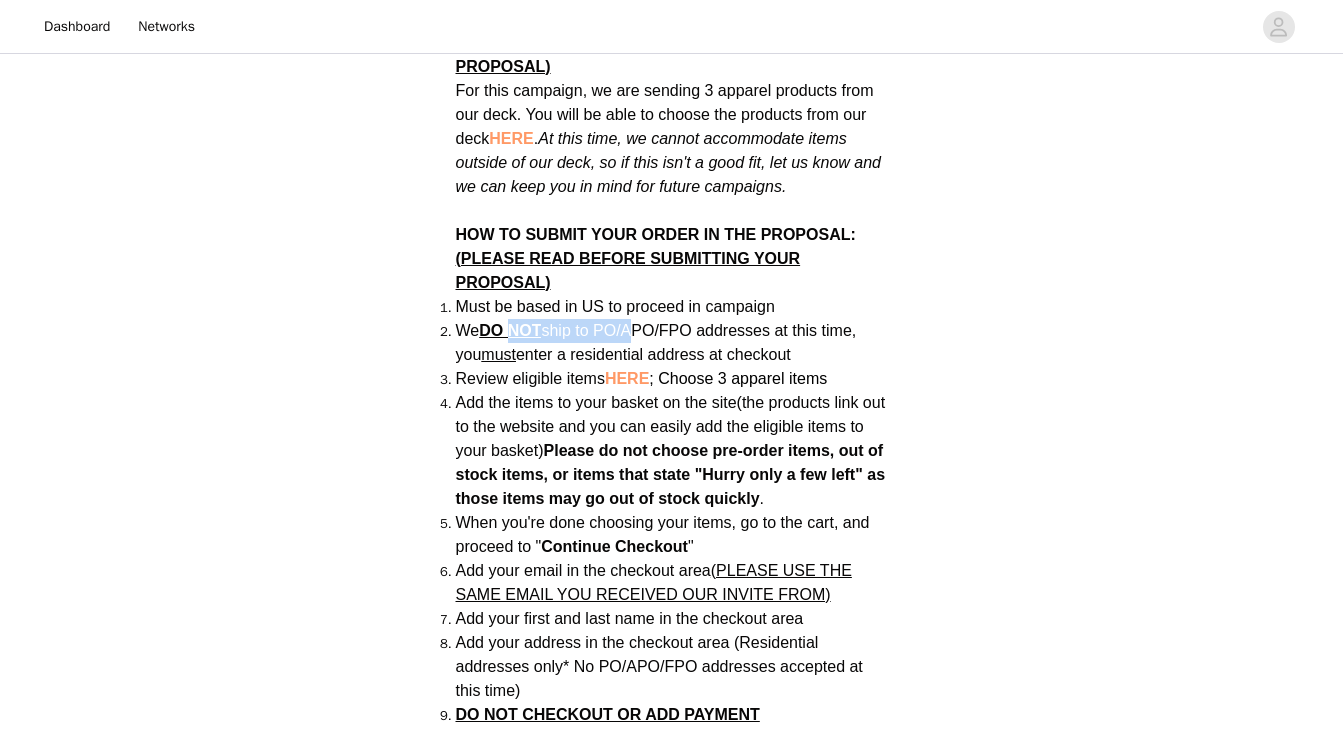 scroll, scrollTop: 1383, scrollLeft: 0, axis: vertical 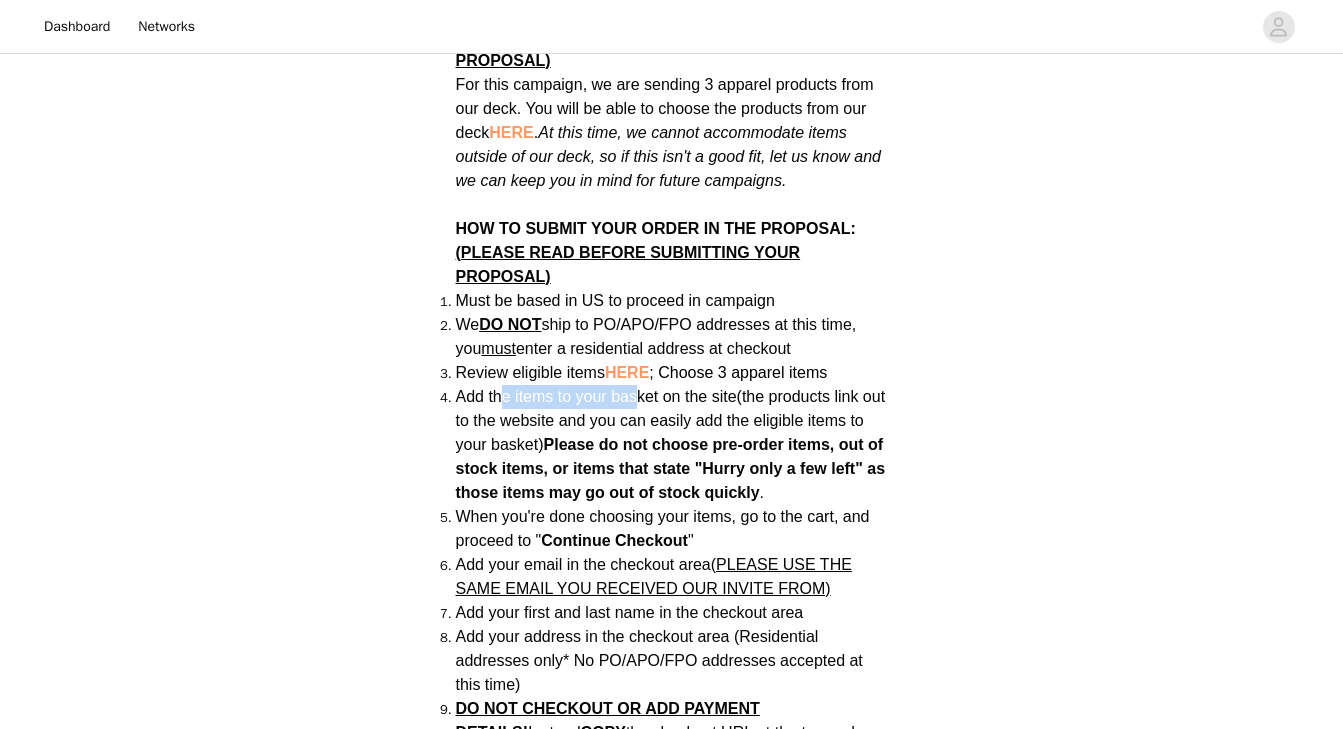 drag, startPoint x: 500, startPoint y: 396, endPoint x: 640, endPoint y: 397, distance: 140.00357 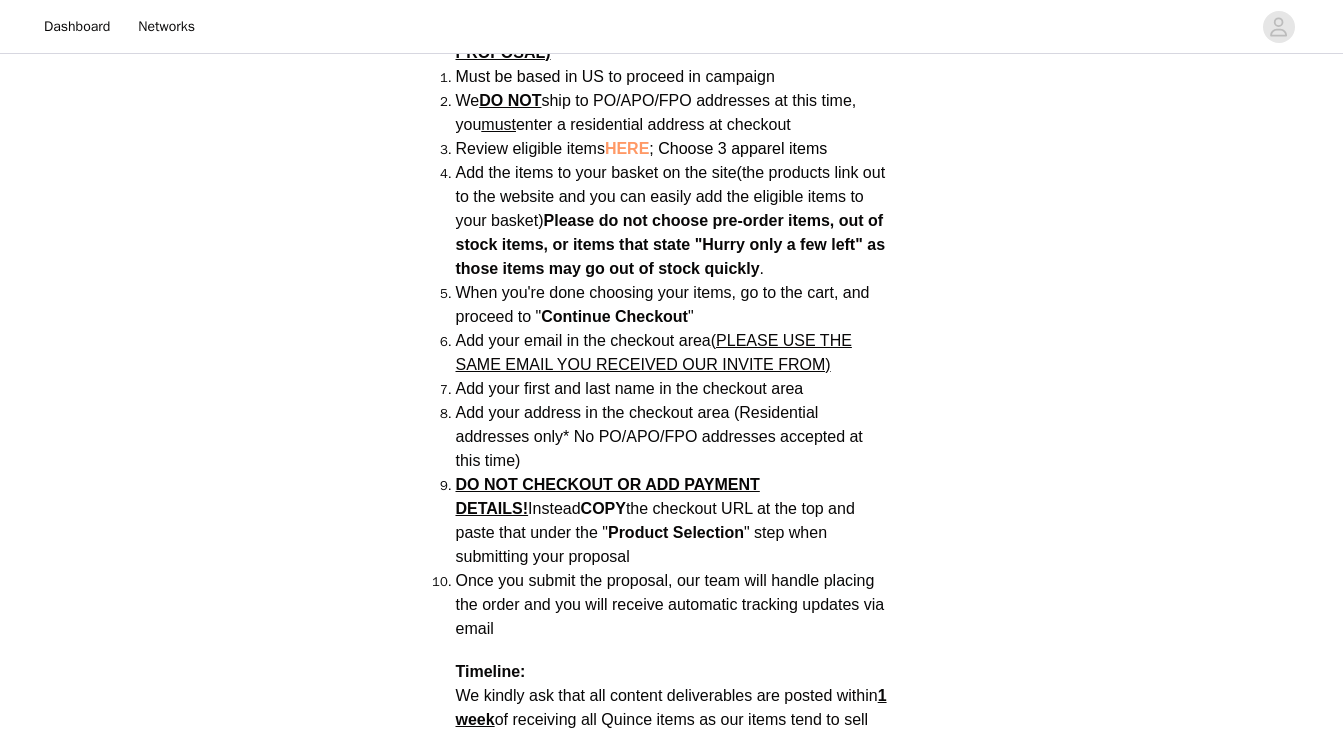 scroll, scrollTop: 1623, scrollLeft: 0, axis: vertical 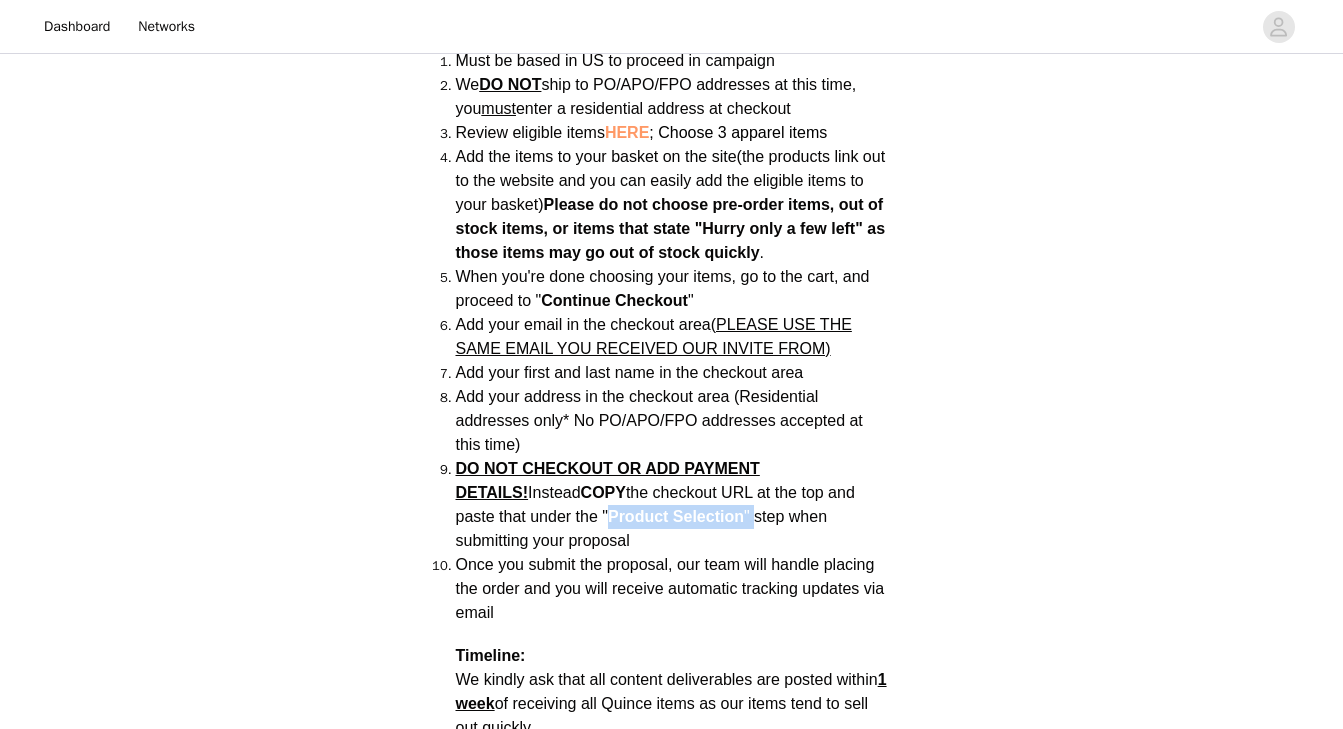 drag, startPoint x: 530, startPoint y: 522, endPoint x: 682, endPoint y: 522, distance: 152 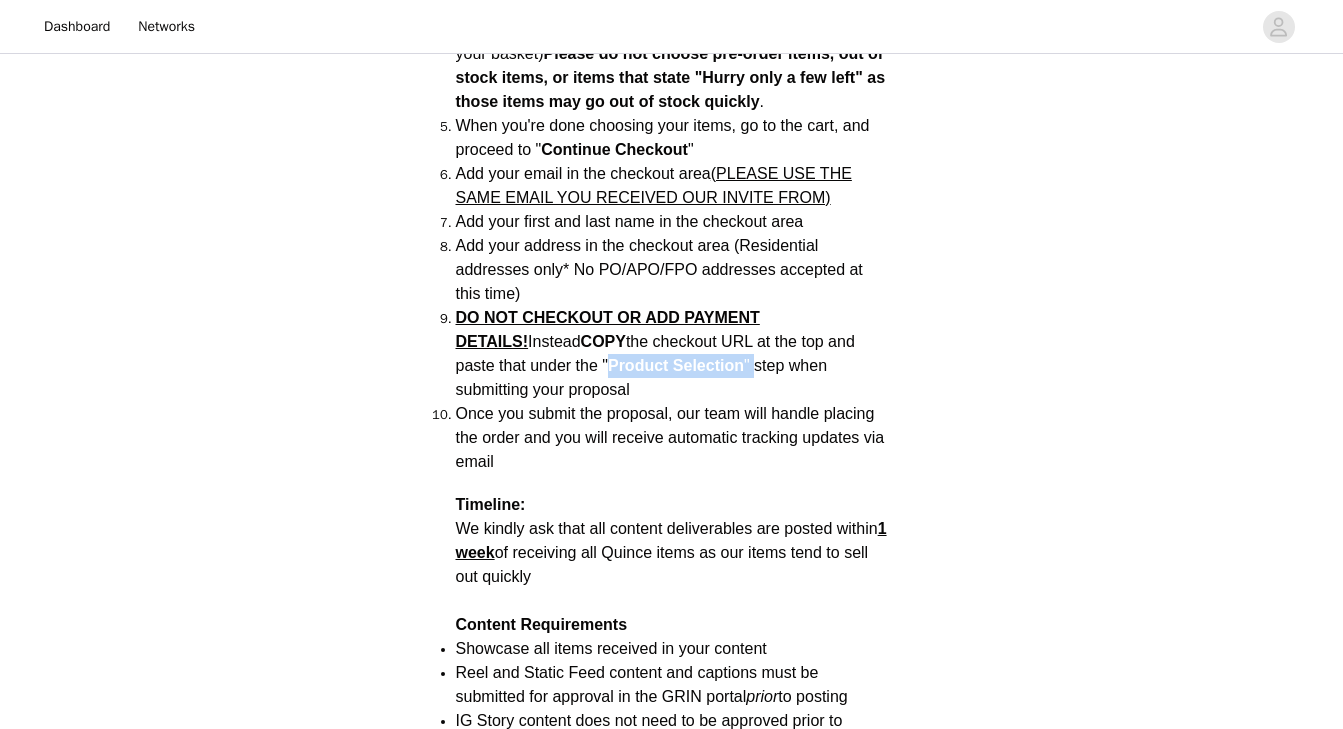 scroll, scrollTop: 1797, scrollLeft: 0, axis: vertical 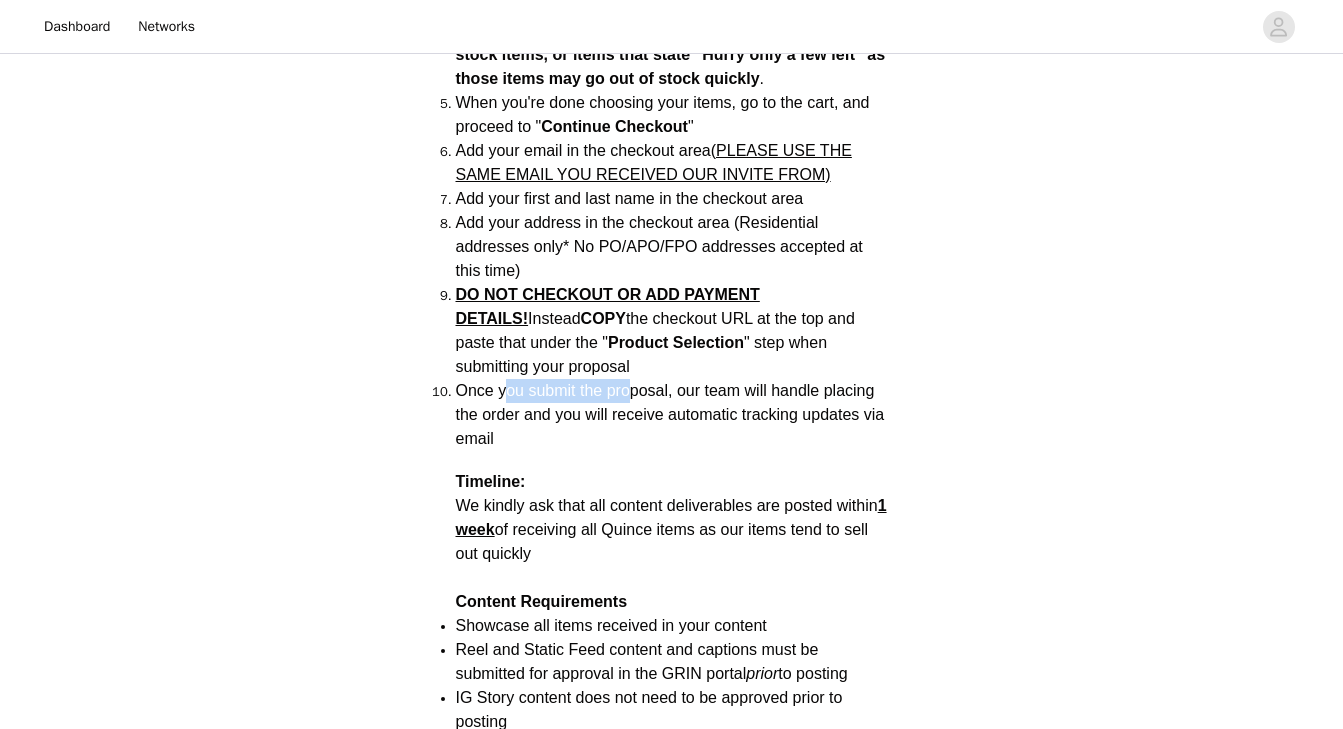 drag, startPoint x: 503, startPoint y: 397, endPoint x: 652, endPoint y: 396, distance: 149.00336 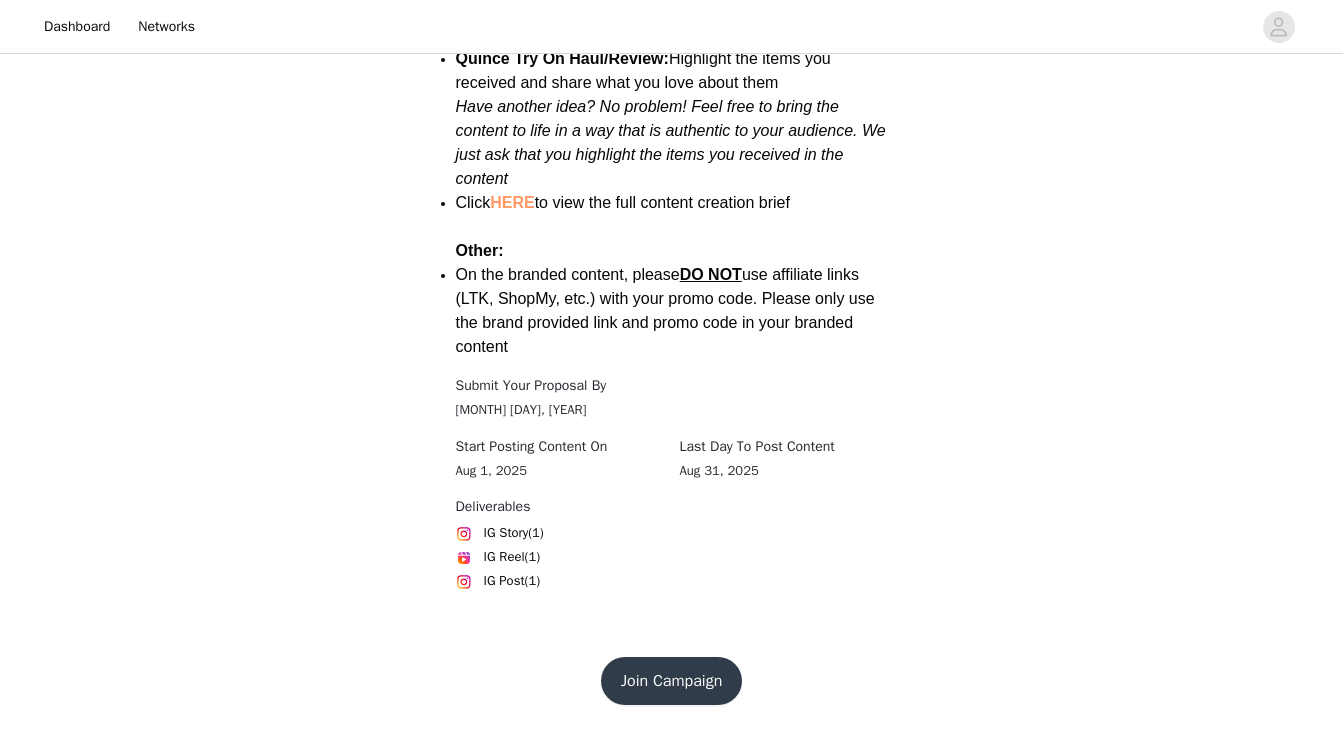scroll, scrollTop: 2799, scrollLeft: 0, axis: vertical 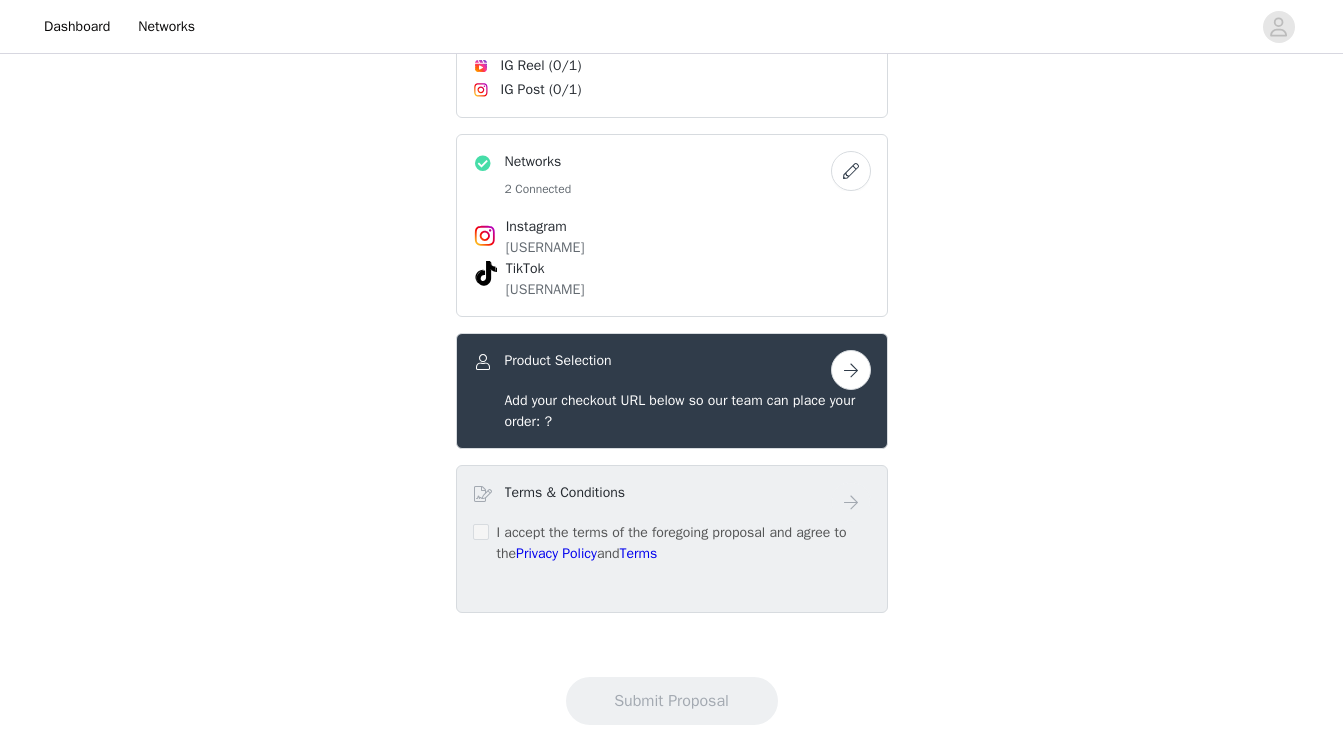 click at bounding box center [851, 370] 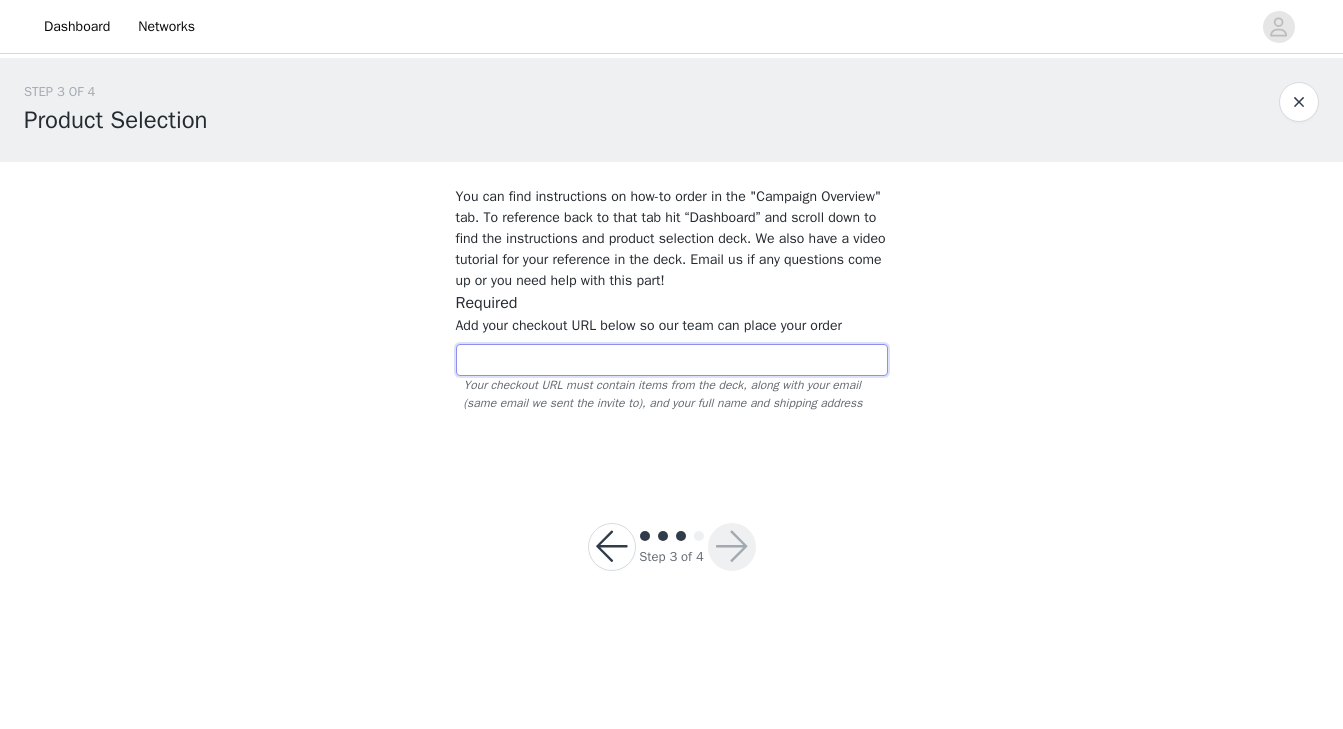 click at bounding box center (672, 360) 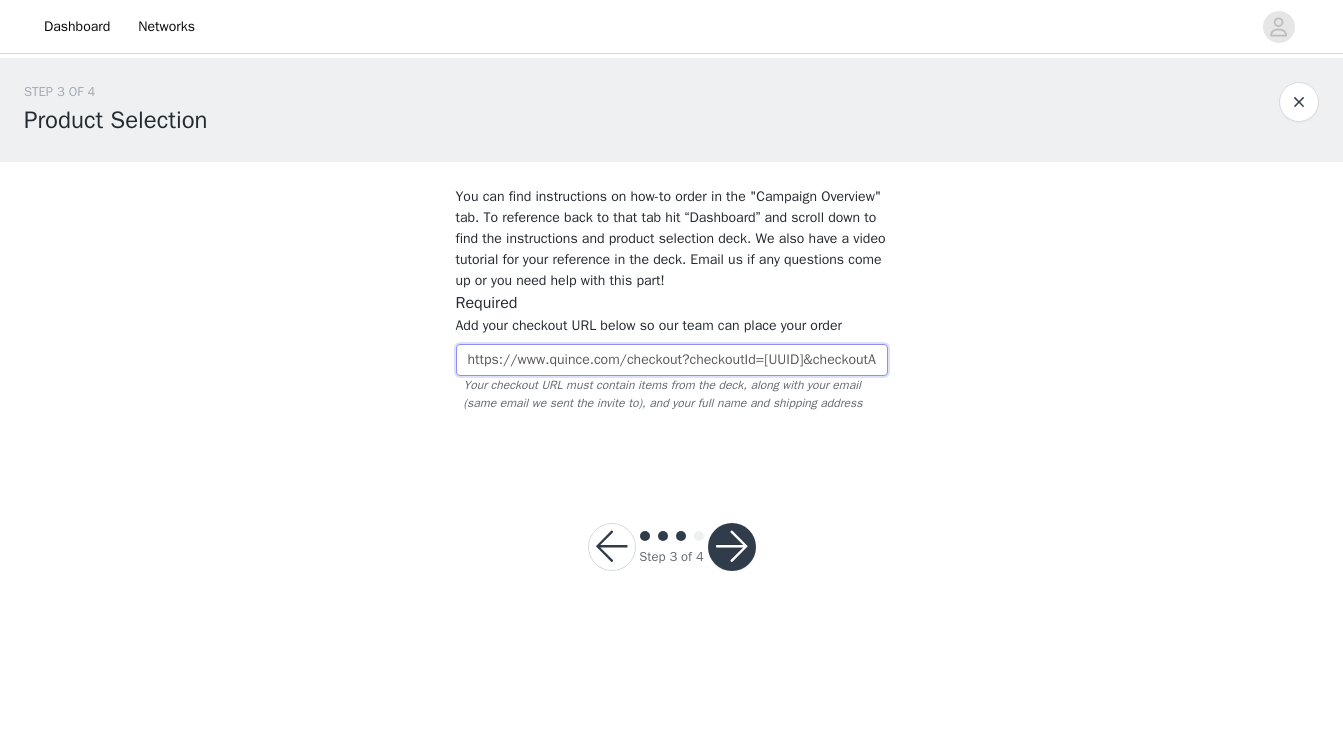 type on "https://www.quince.com/checkout?checkoutId=48e4c447-1b3c-483f-b036-3de3c651ad52&checkoutAuthCode=e4319491-9e02-44ec-874d-cde41e74a1c7" 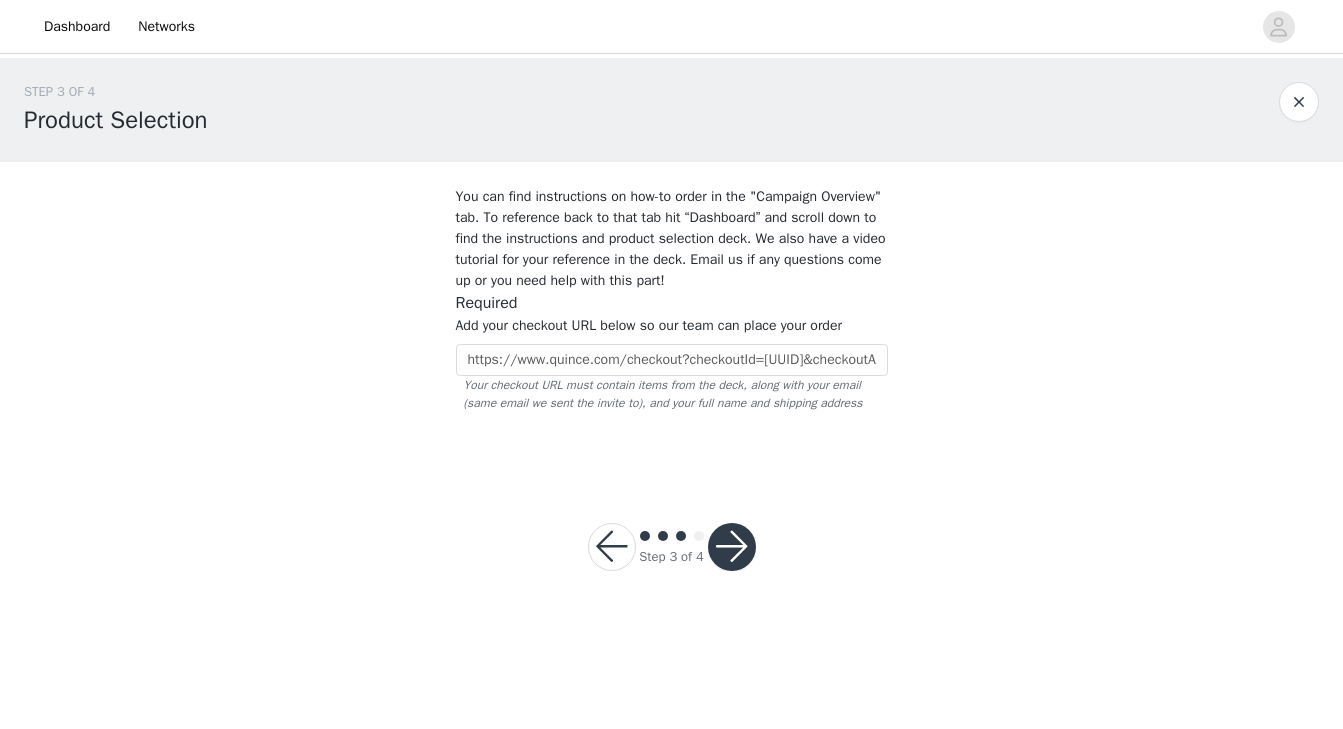 click at bounding box center [732, 547] 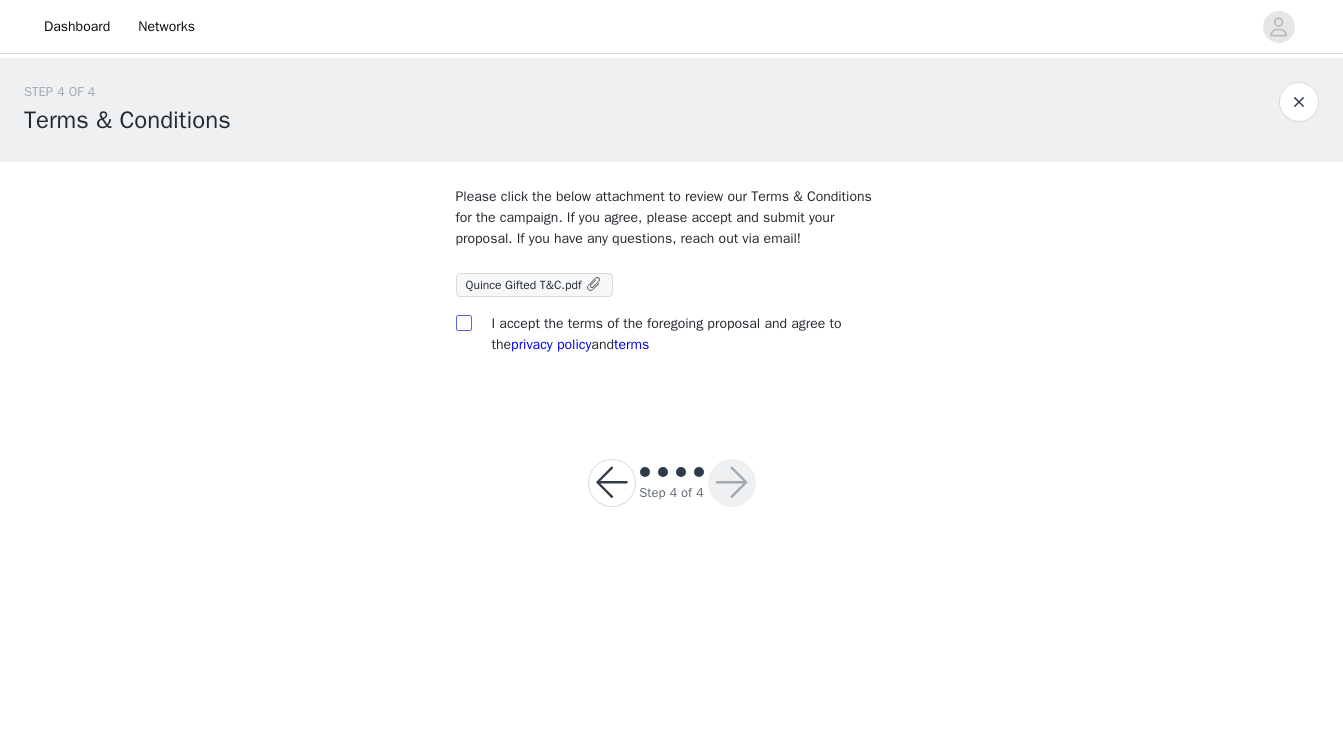 click at bounding box center (463, 322) 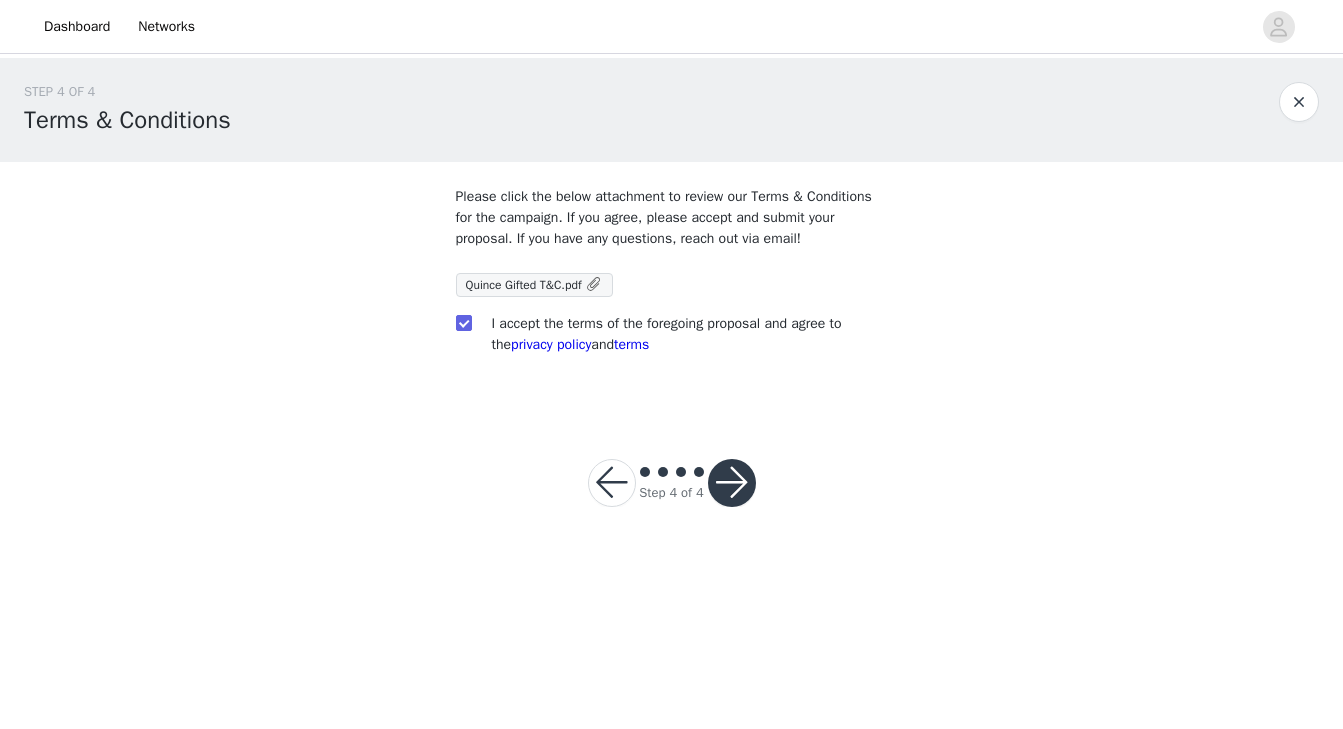click at bounding box center [732, 483] 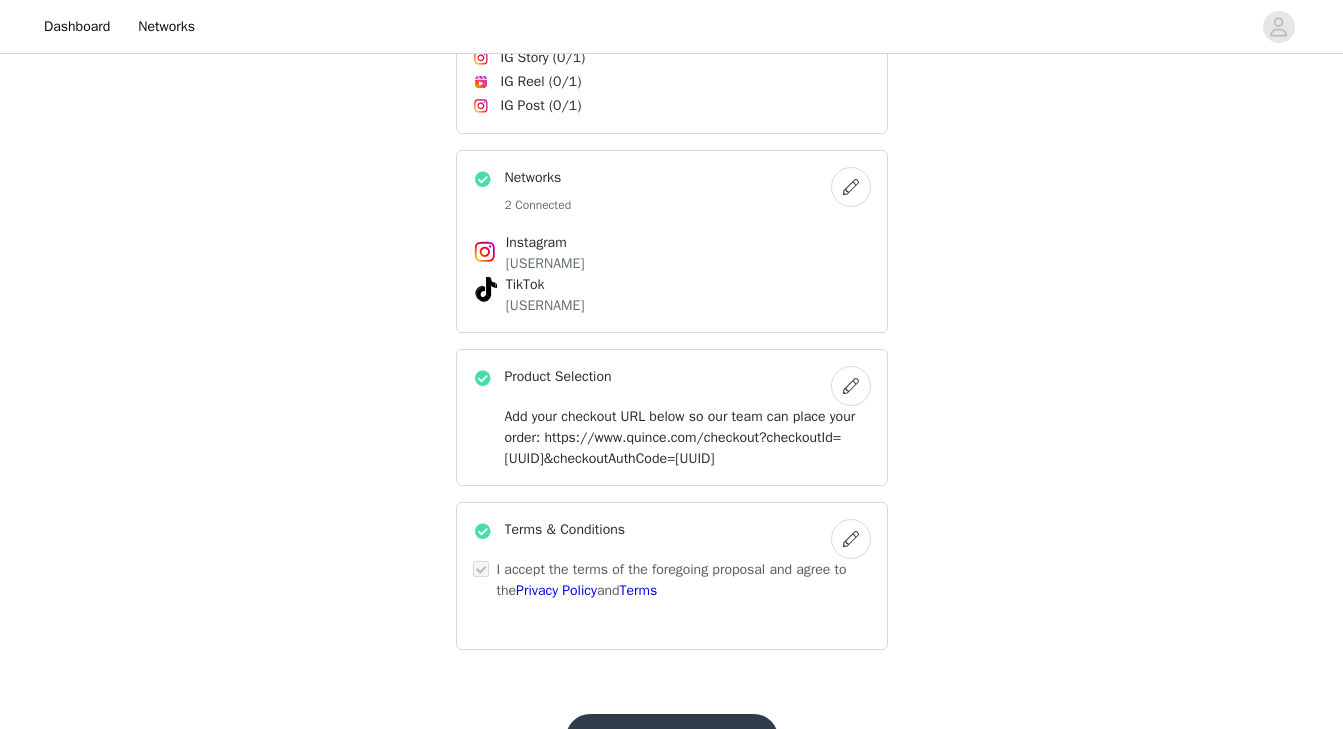 scroll, scrollTop: 511, scrollLeft: 0, axis: vertical 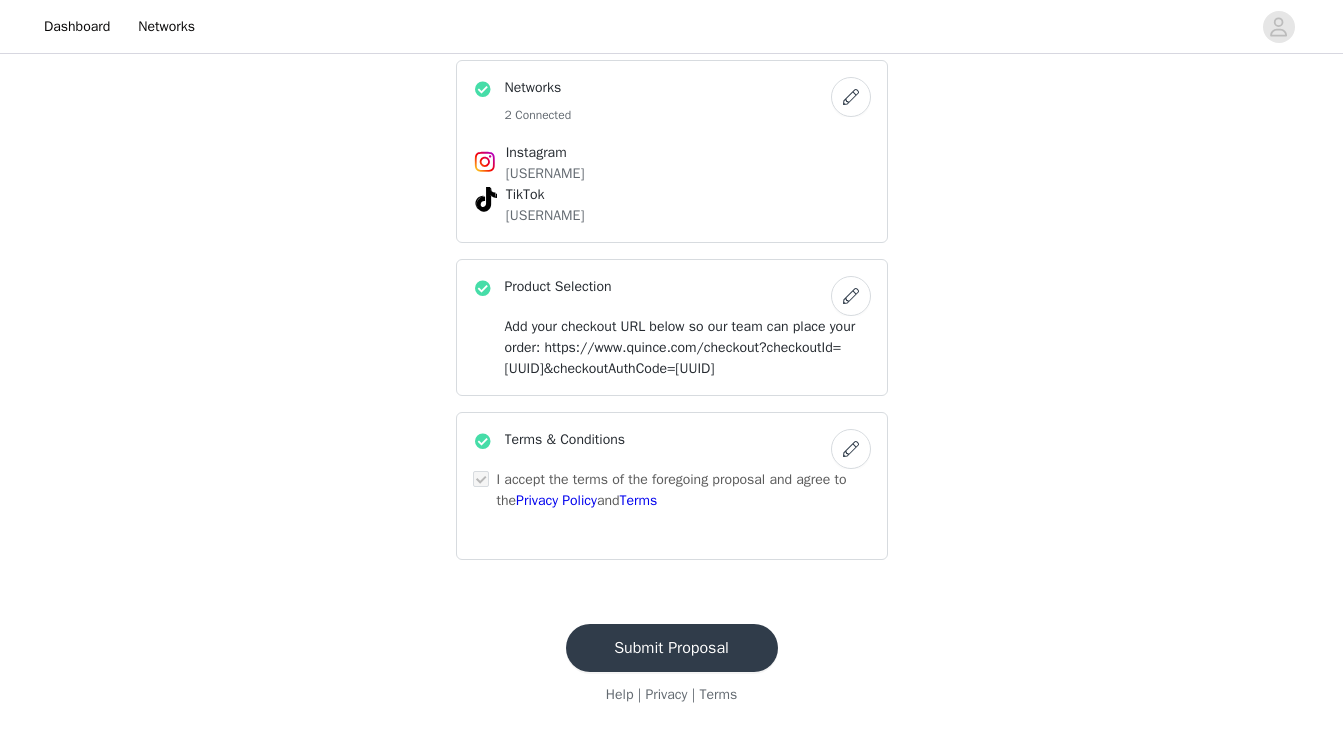 click on "Submit Proposal" at bounding box center [672, 648] 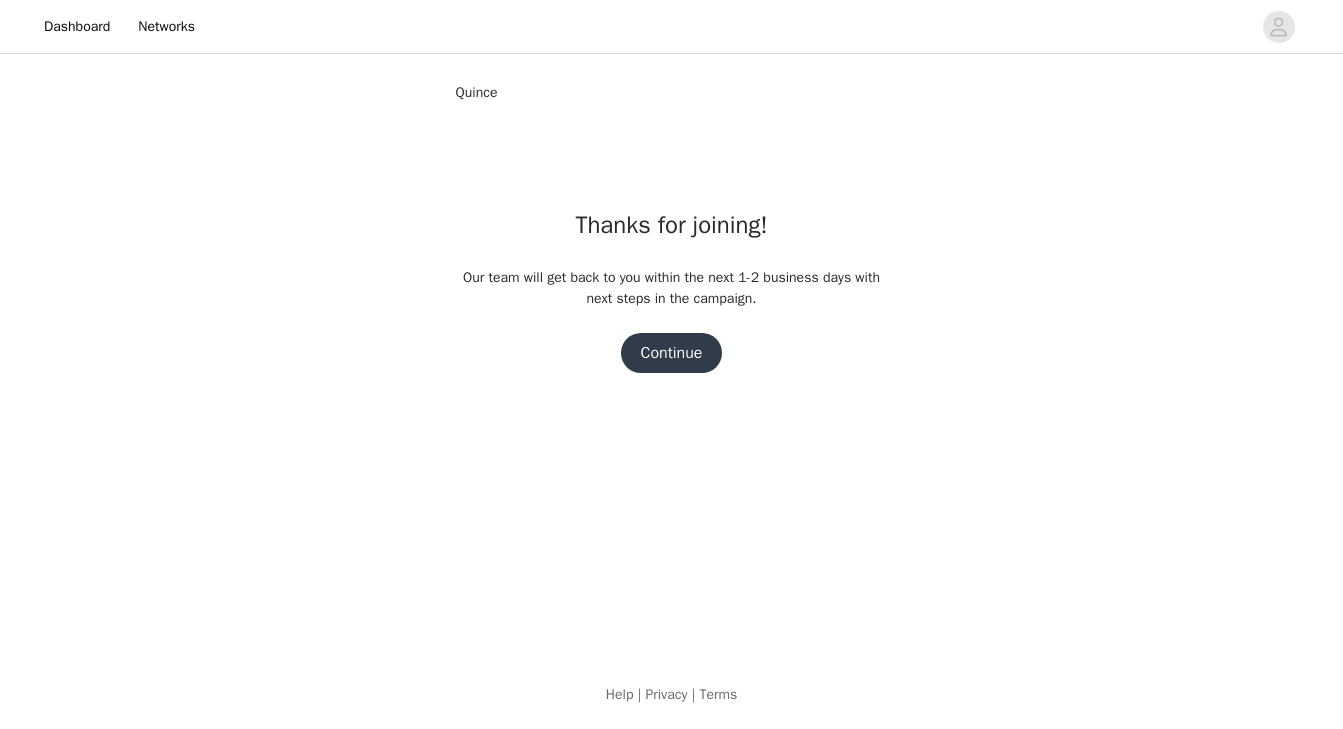 scroll, scrollTop: 0, scrollLeft: 0, axis: both 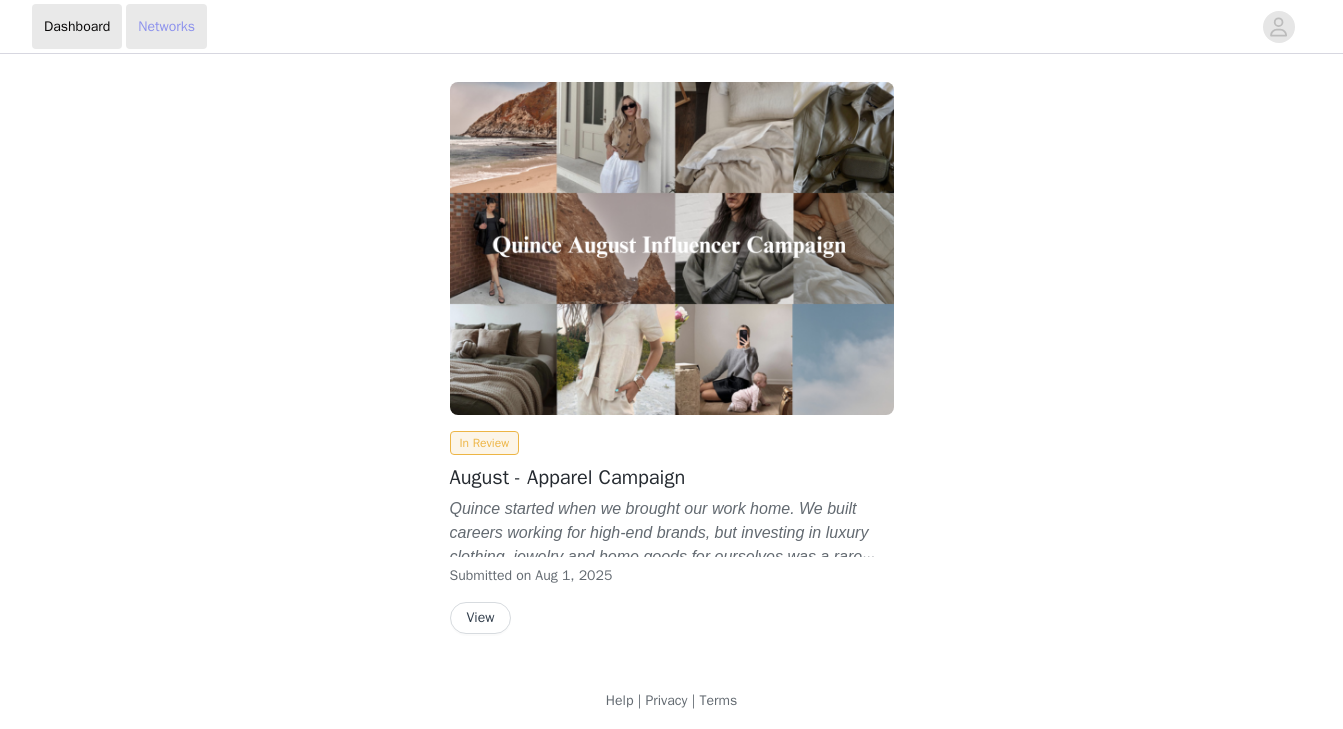 click on "Networks" at bounding box center (166, 26) 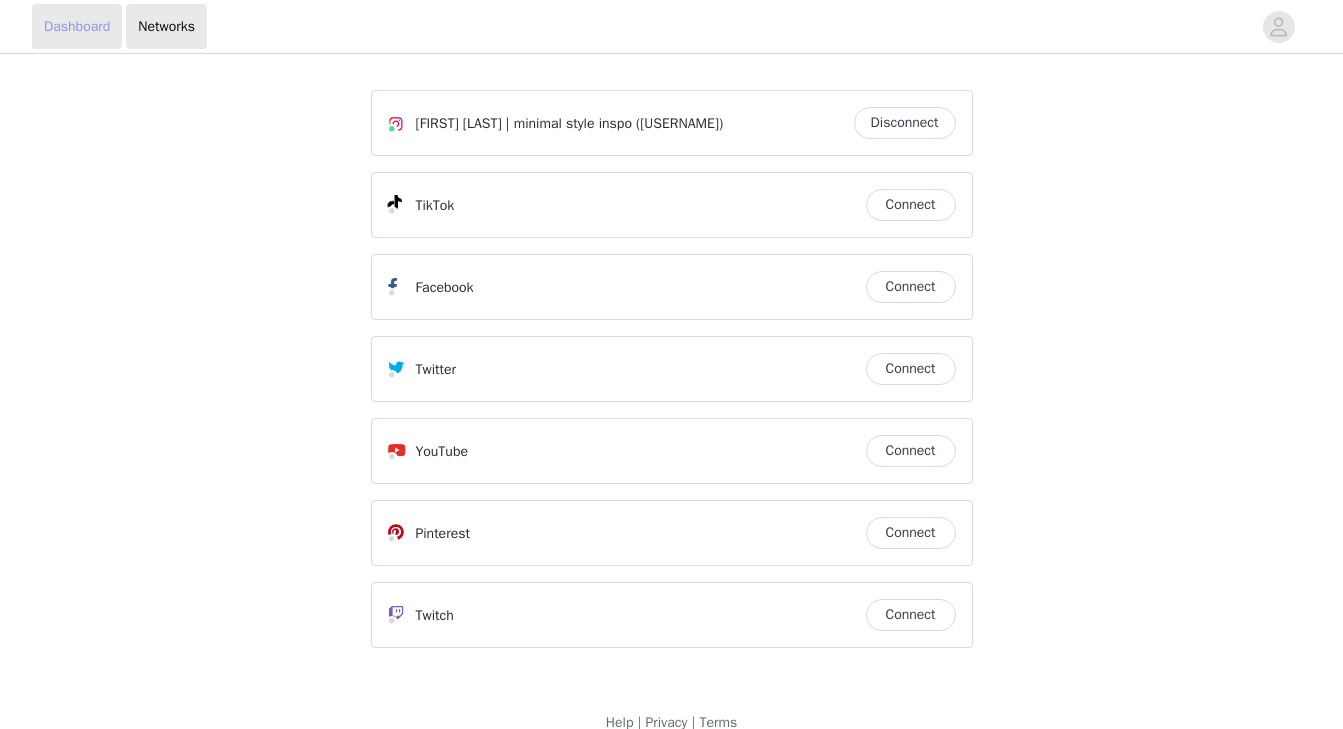 click on "Dashboard" at bounding box center [77, 26] 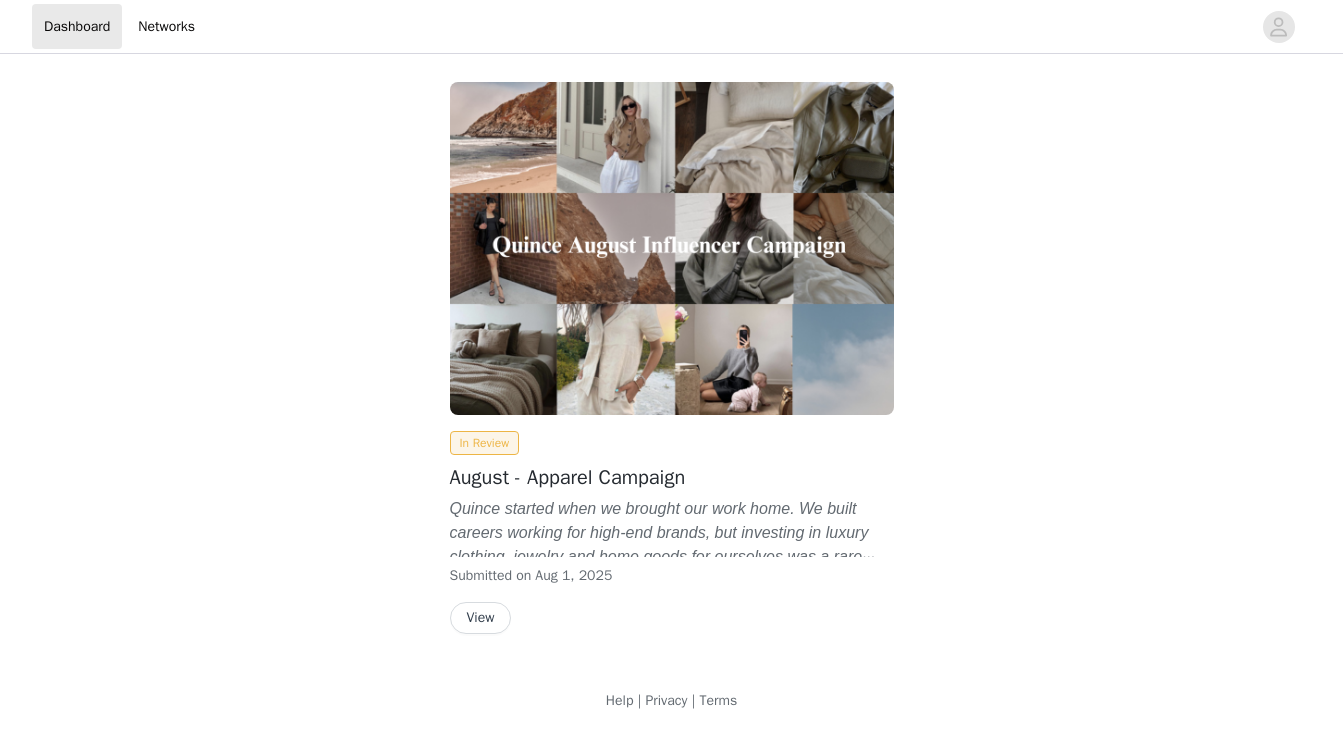 click on "View" at bounding box center (481, 618) 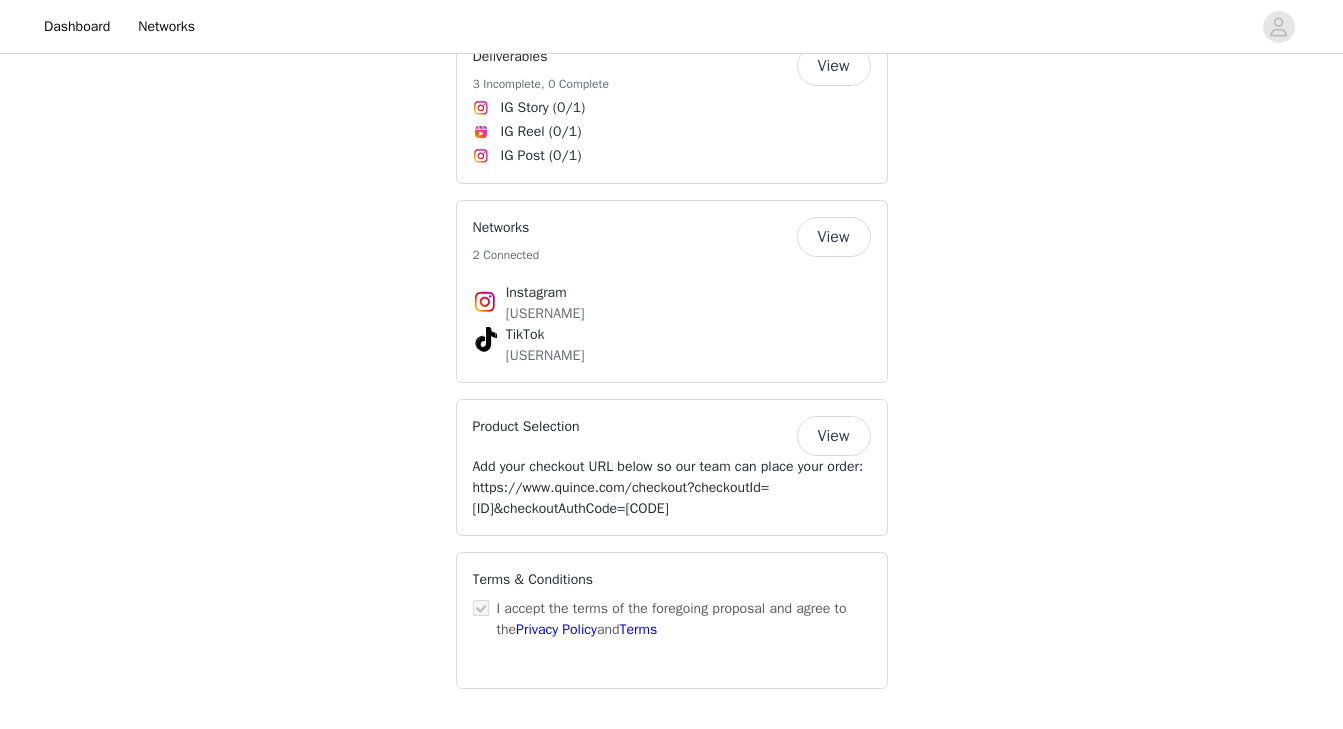 scroll, scrollTop: 3231, scrollLeft: 0, axis: vertical 